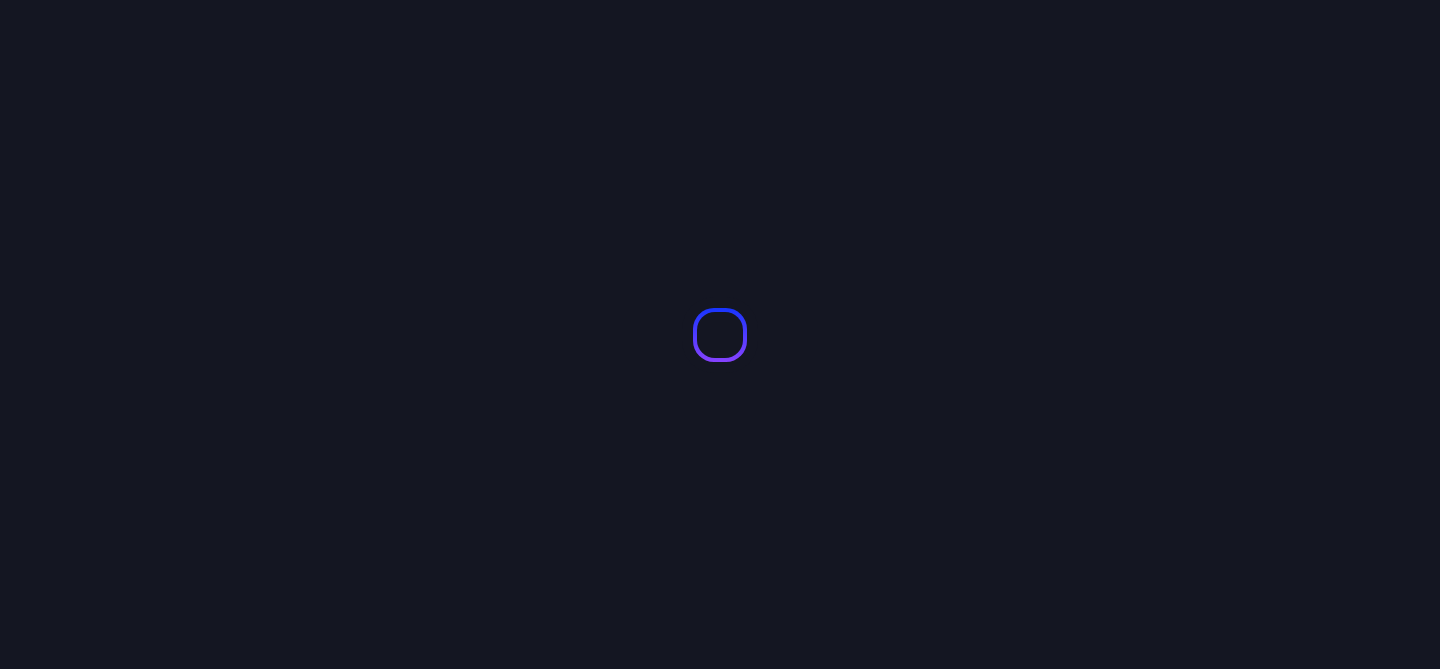 scroll, scrollTop: 0, scrollLeft: 0, axis: both 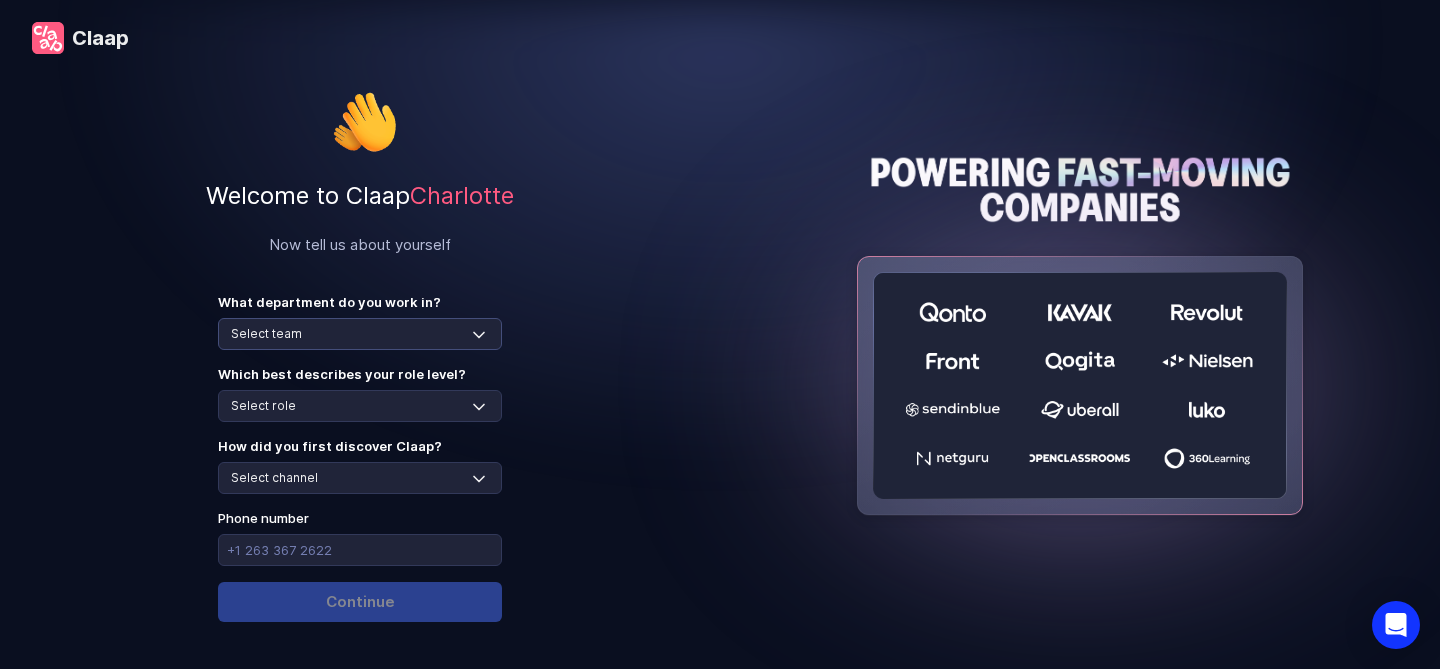 click on "Select team Sales Marketing Operations Customer Support Human Resources Product & Engineering Finance" at bounding box center (360, 334) 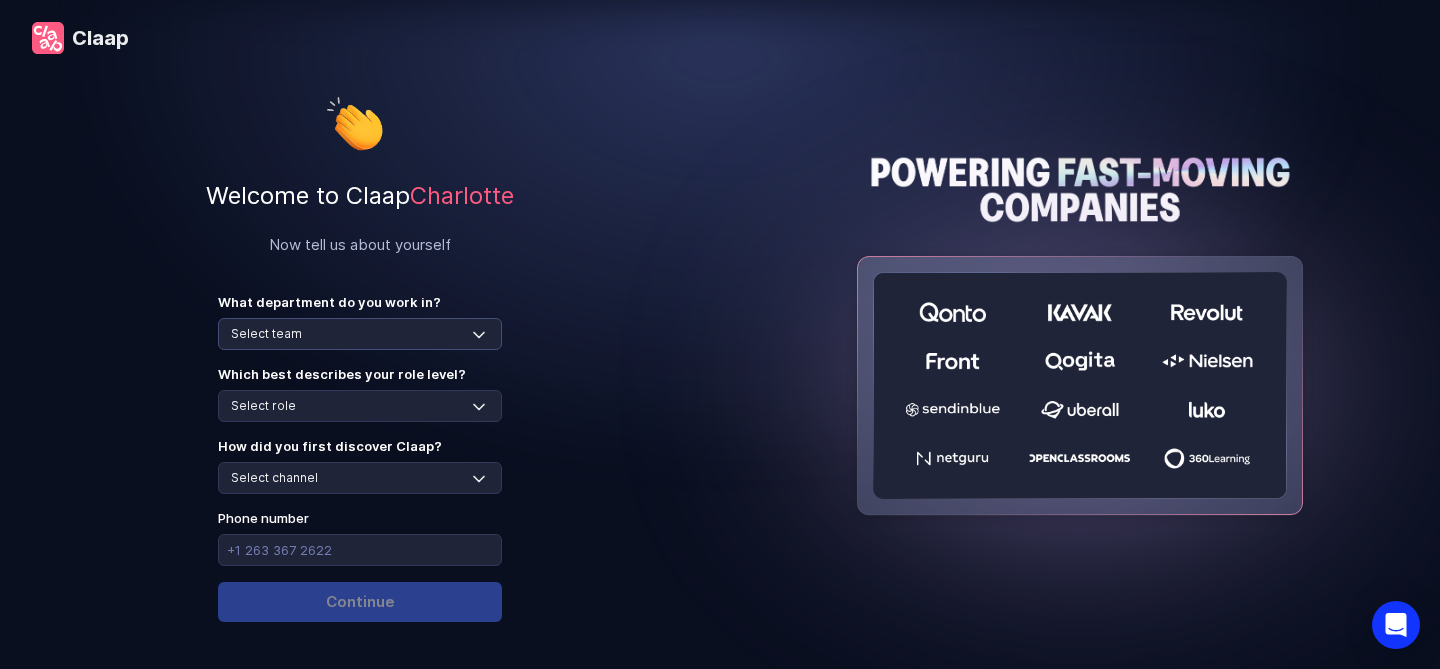 select on "customer-support" 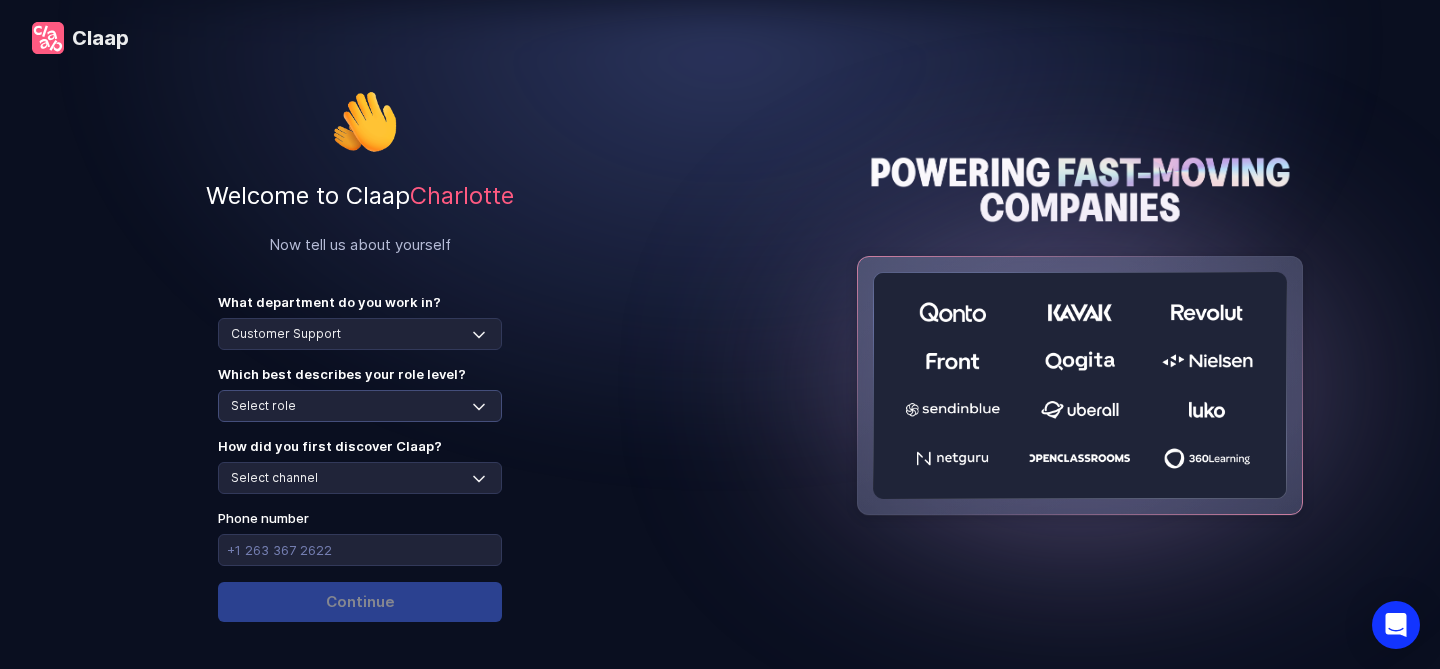 click on "Select role Individual Contributor / Team Member Manager / Team Leader Senior Leadership: Head of, Director, VP, ... Executive / C-suite" at bounding box center [360, 406] 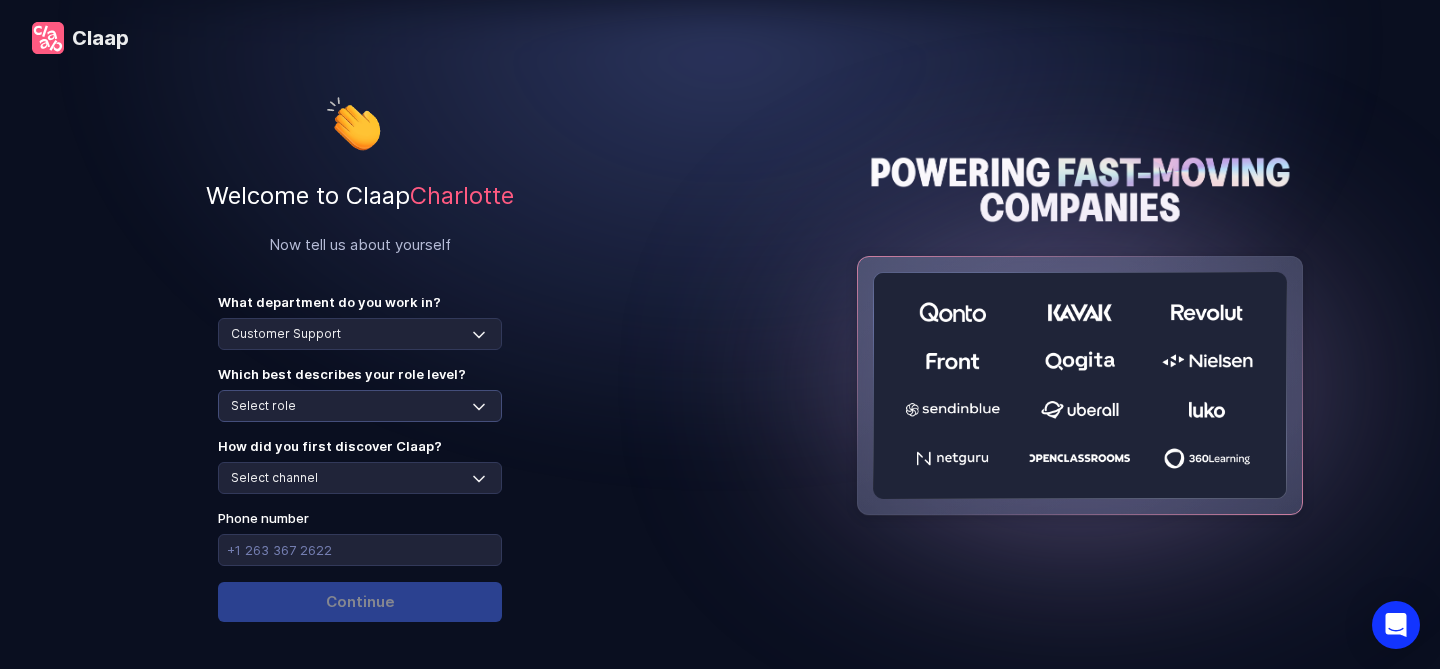 select on "individual-contributor" 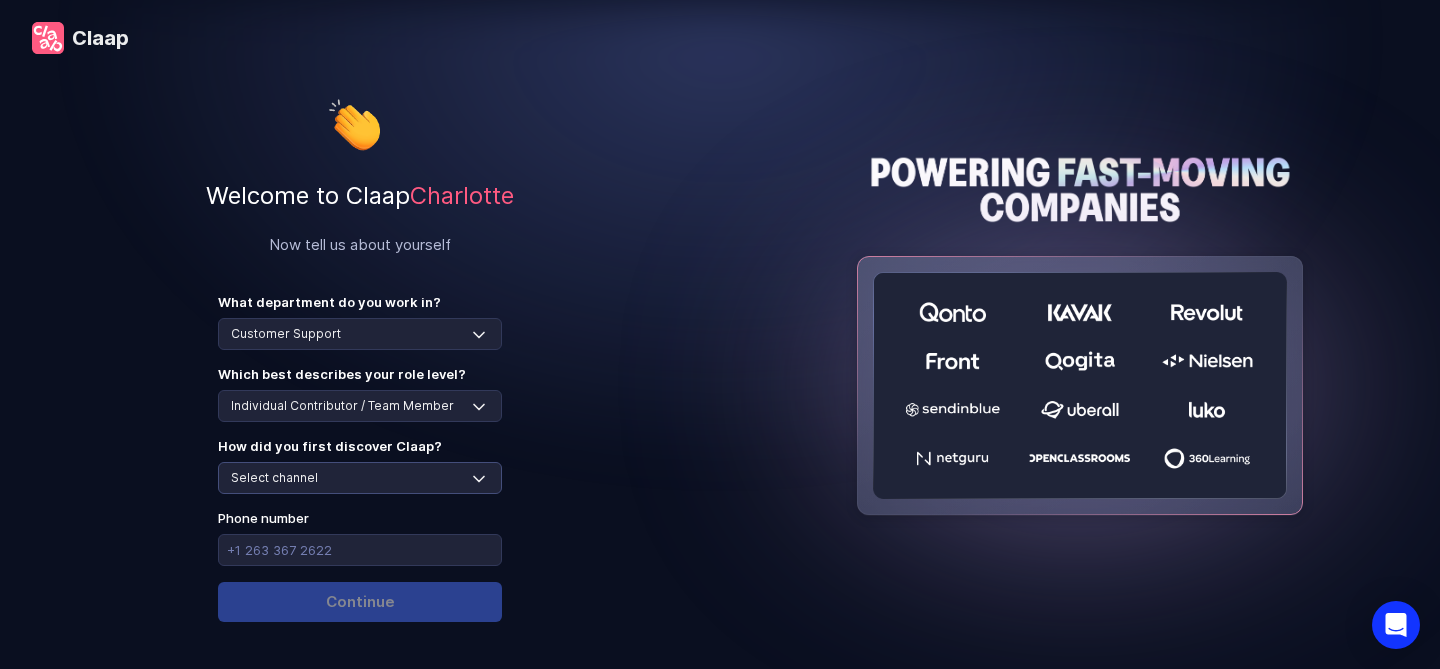 click on "Select channel Social media Youtube or banner advert Claap contacted me Friend or colleague recommendation Someone sent me a video with Claap Podcast or newsletter Google / Web search Product Hunt Other" at bounding box center (360, 478) 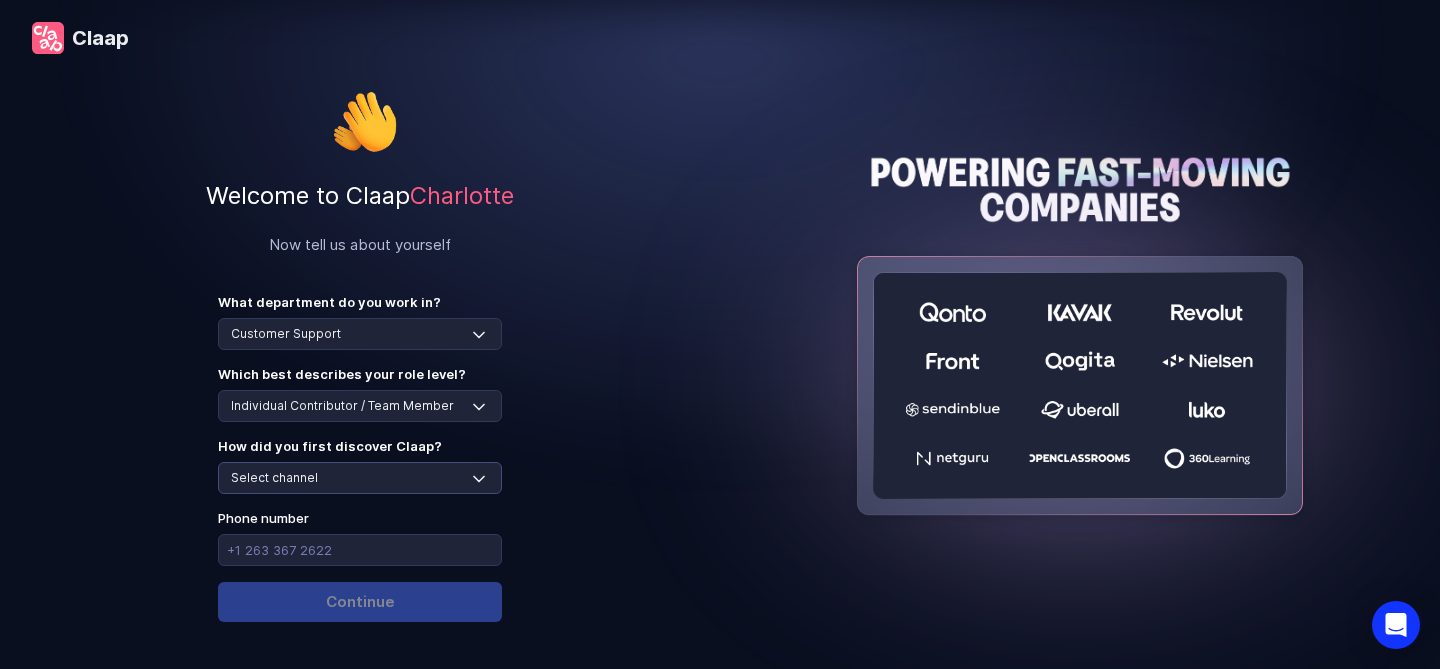 click on "Select channel Social media Youtube or banner advert Claap contacted me Friend or colleague recommendation Someone sent me a video with Claap Podcast or newsletter Google / Web search Product Hunt Other" at bounding box center [360, 478] 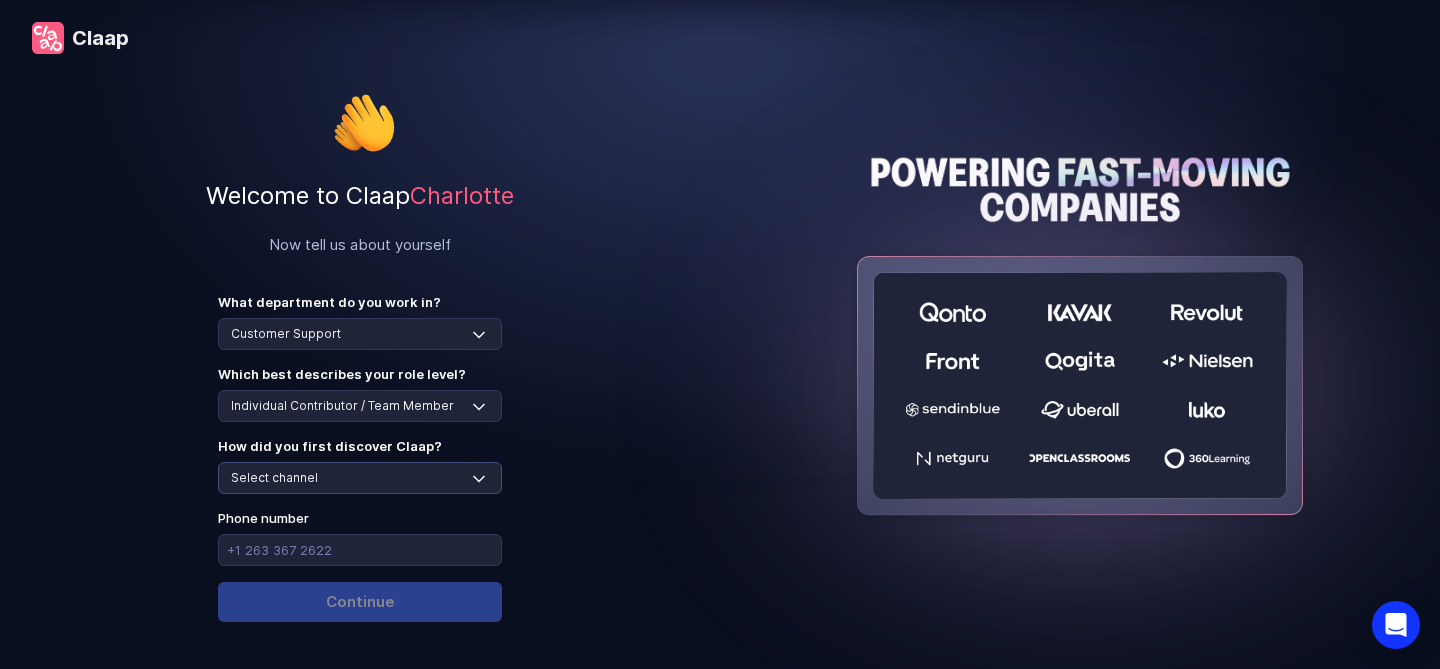 click on "Select channel Social media Youtube or banner advert Claap contacted me Friend or colleague recommendation Someone sent me a video with Claap Podcast or newsletter Google / Web search Product Hunt Other" at bounding box center [360, 478] 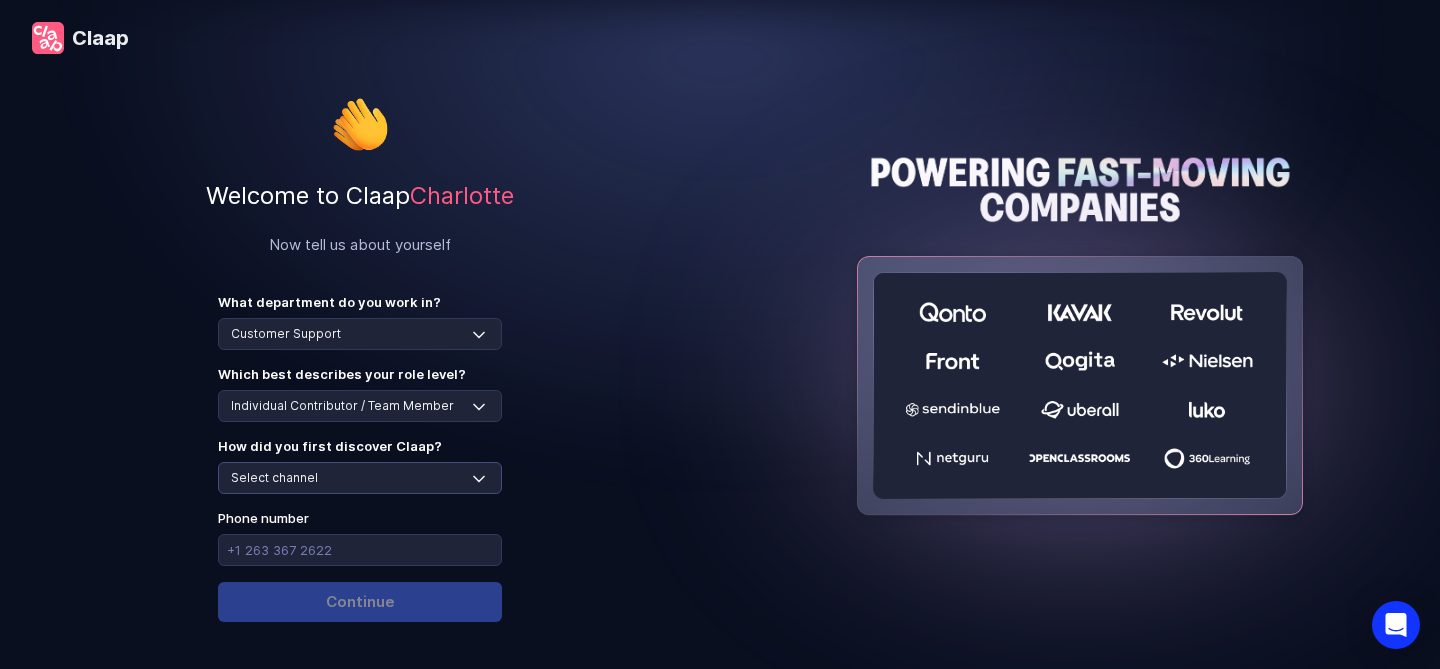 select on "other" 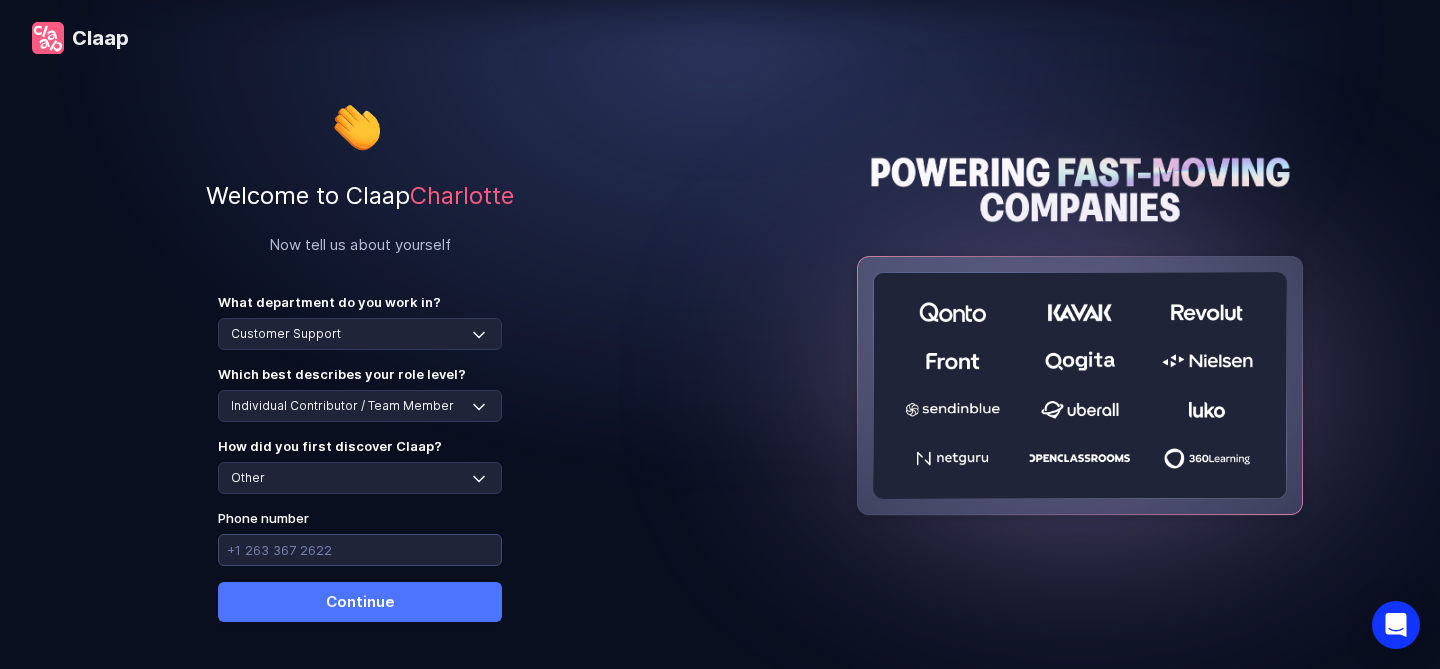 click at bounding box center (360, 550) 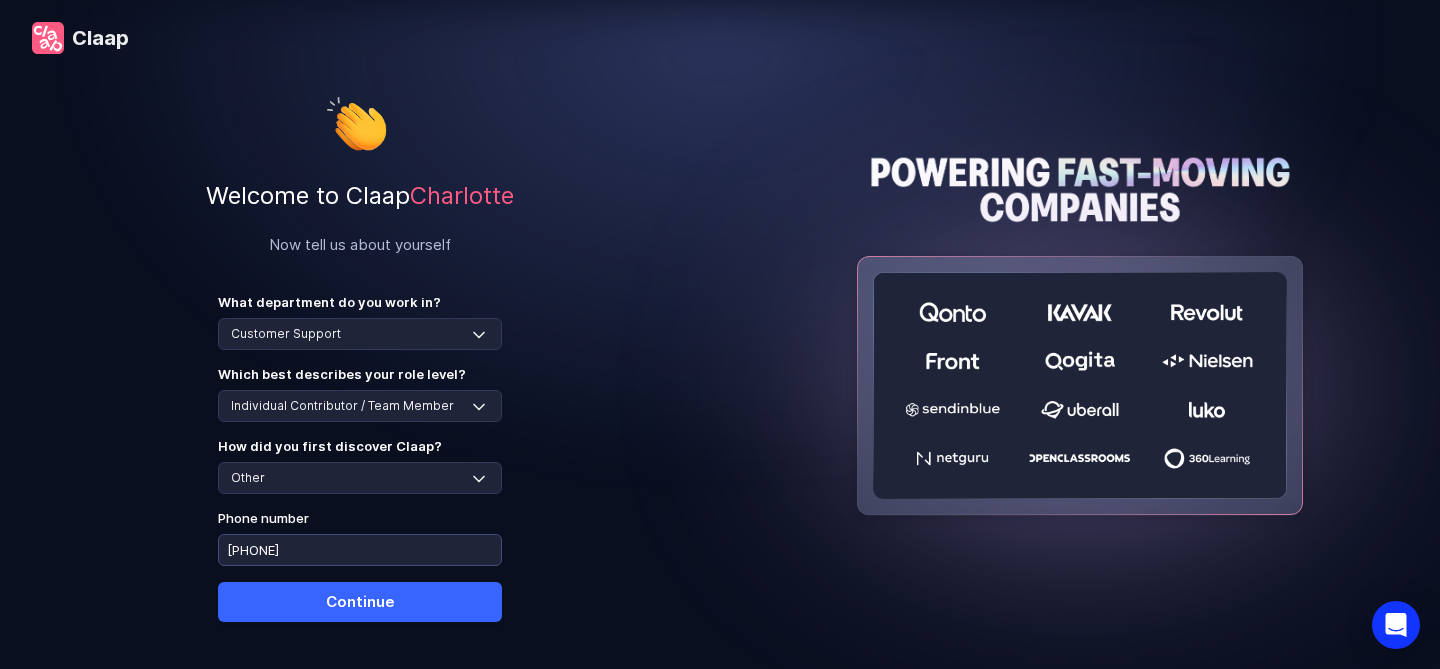 type on "+33670836988" 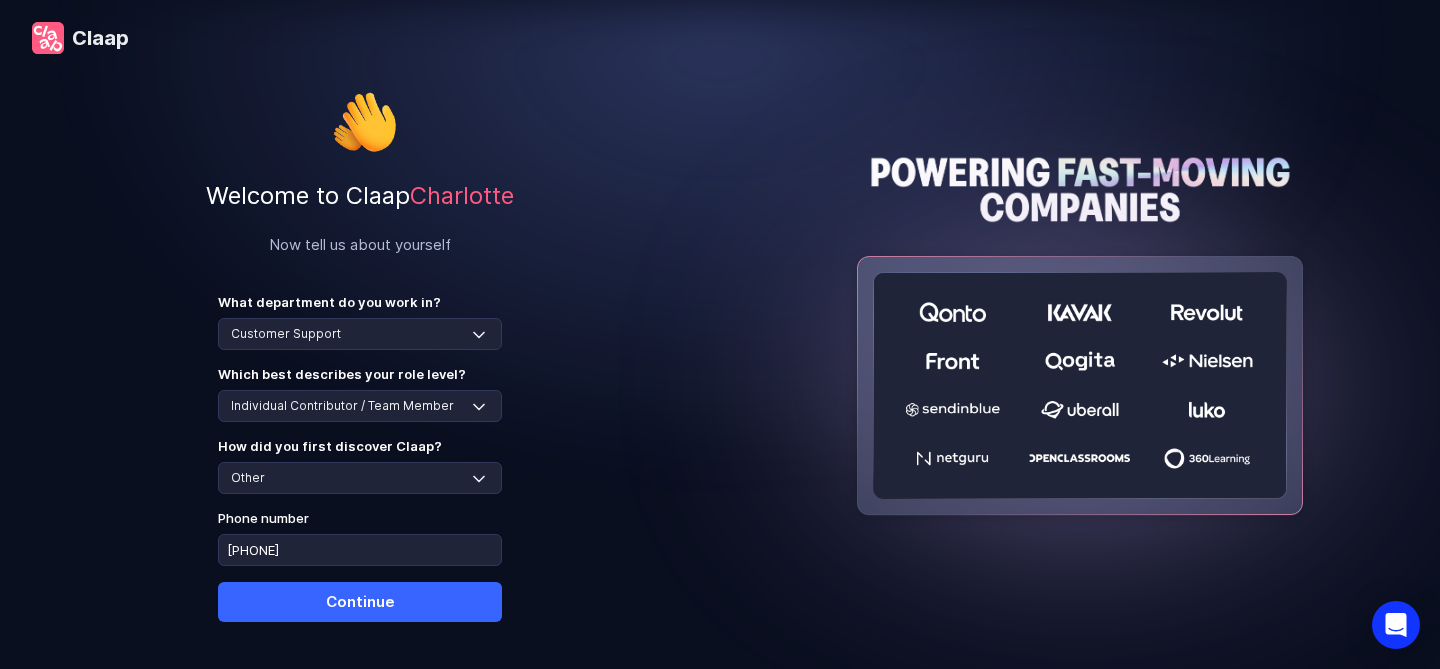 click on "Continue" at bounding box center [360, 602] 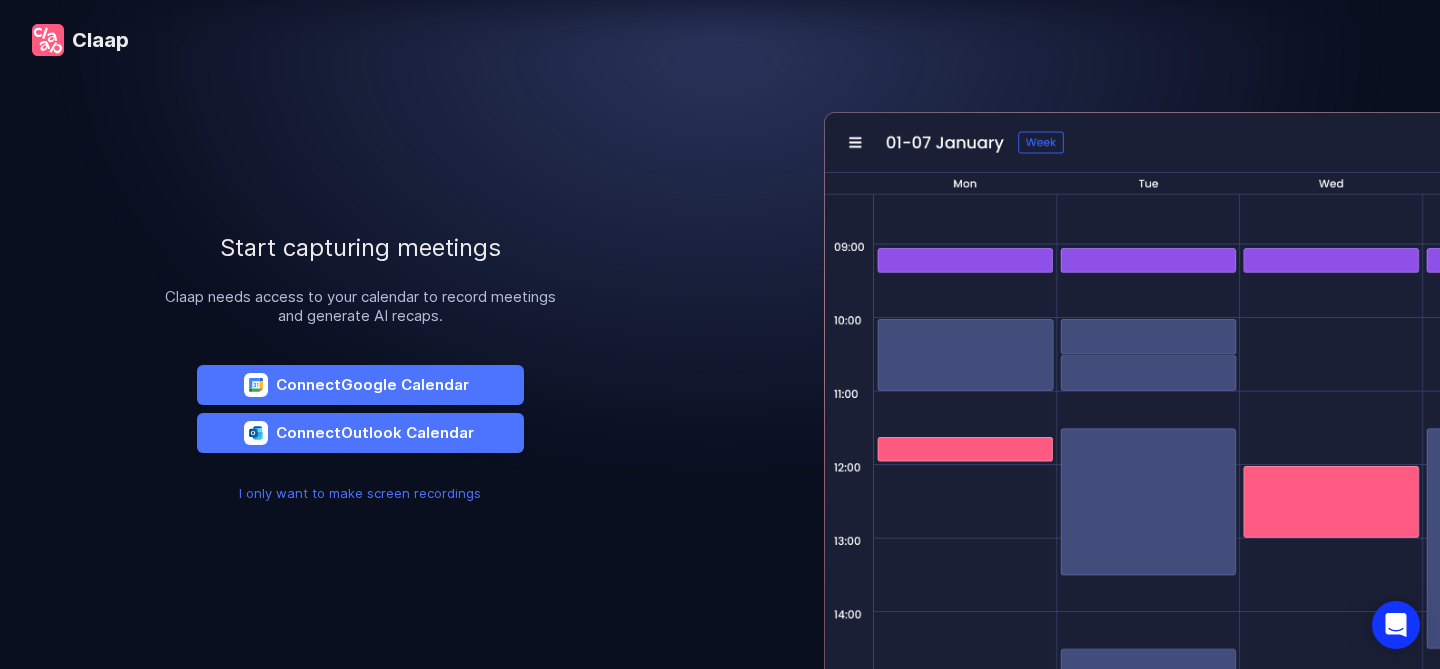 click on "I only want to make screen recordings" at bounding box center [360, 493] 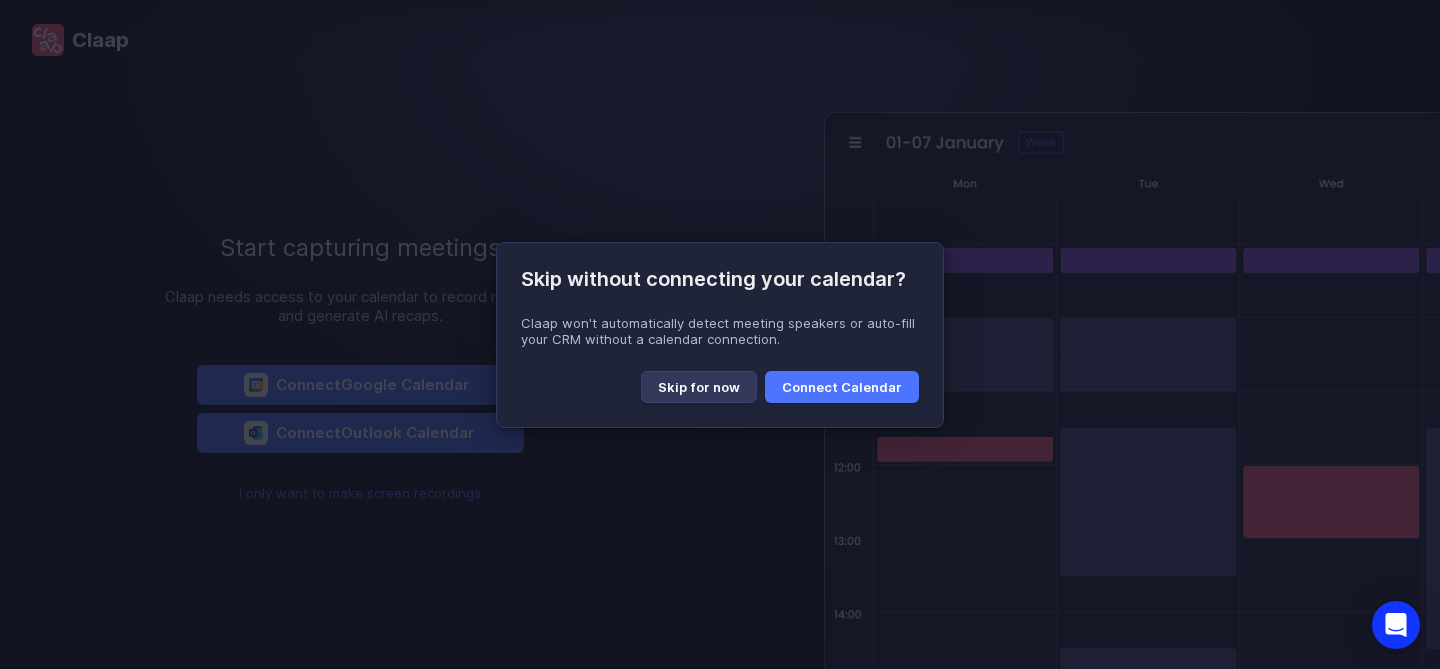 click on "Skip for now" at bounding box center [699, 387] 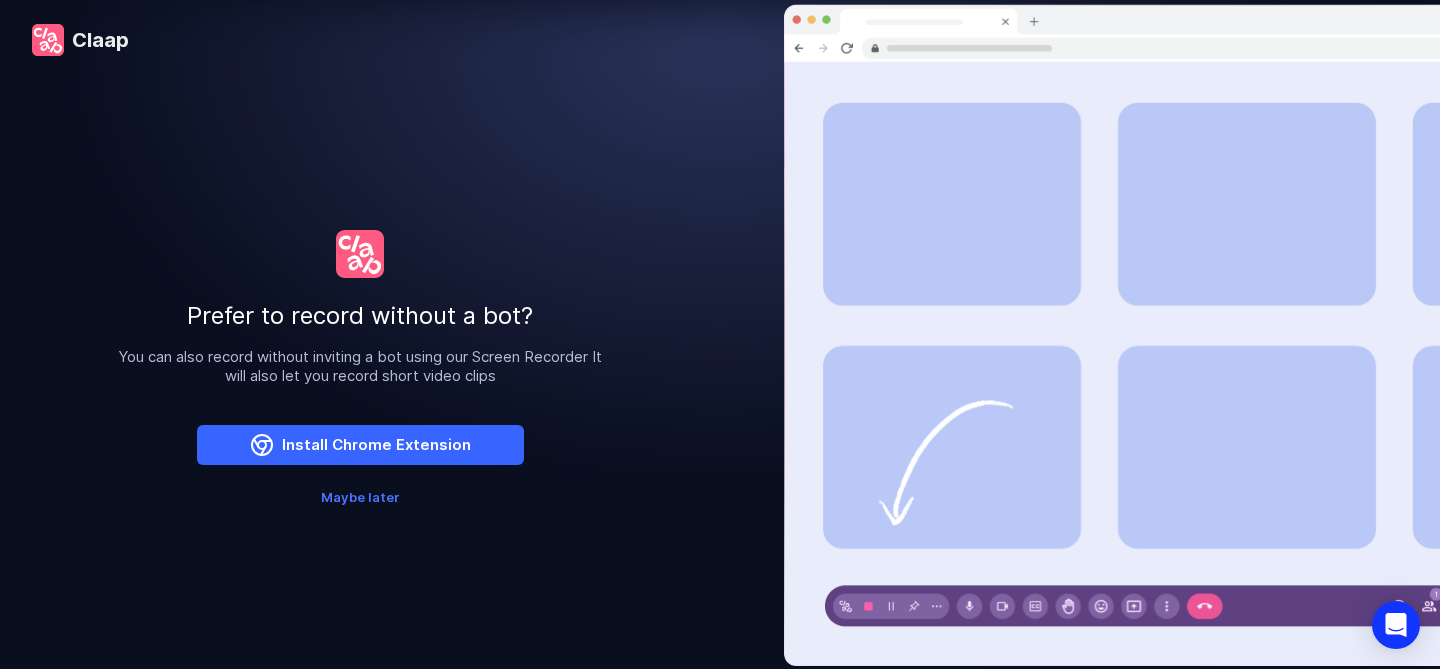 click on "Install Chrome Extension" at bounding box center [360, 445] 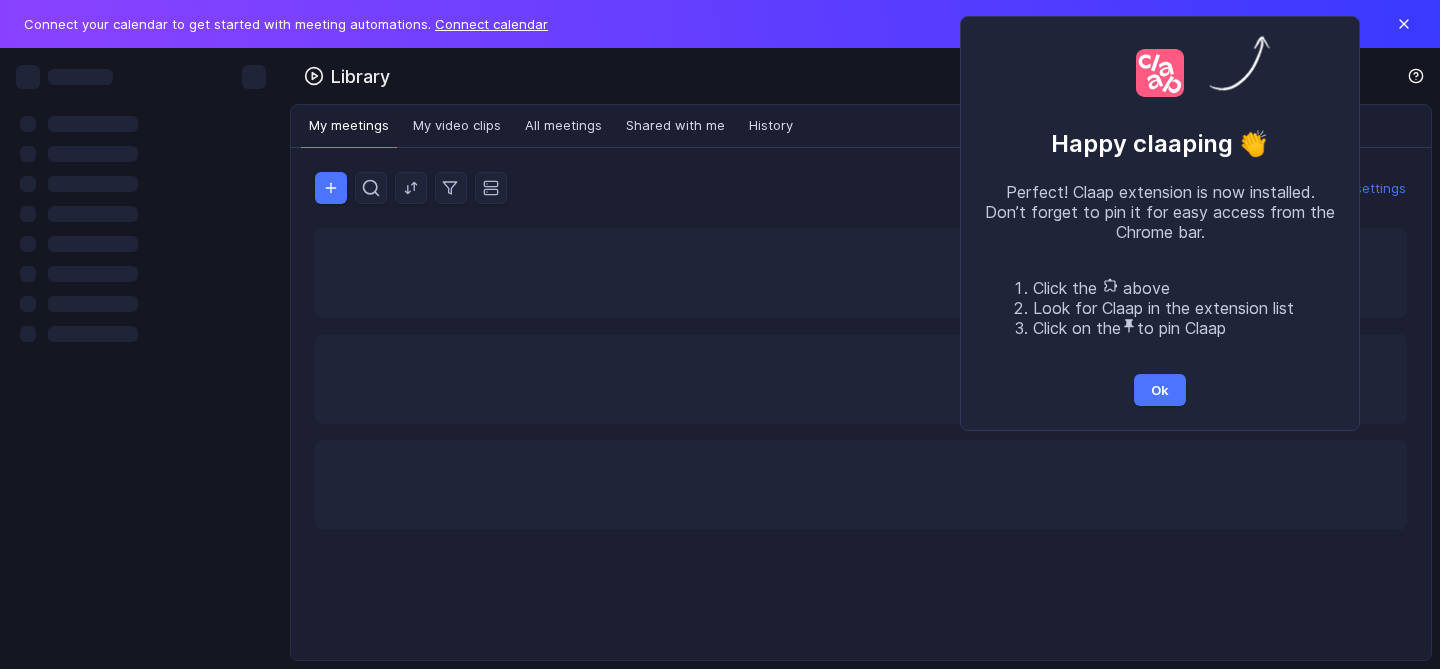 scroll, scrollTop: 0, scrollLeft: 0, axis: both 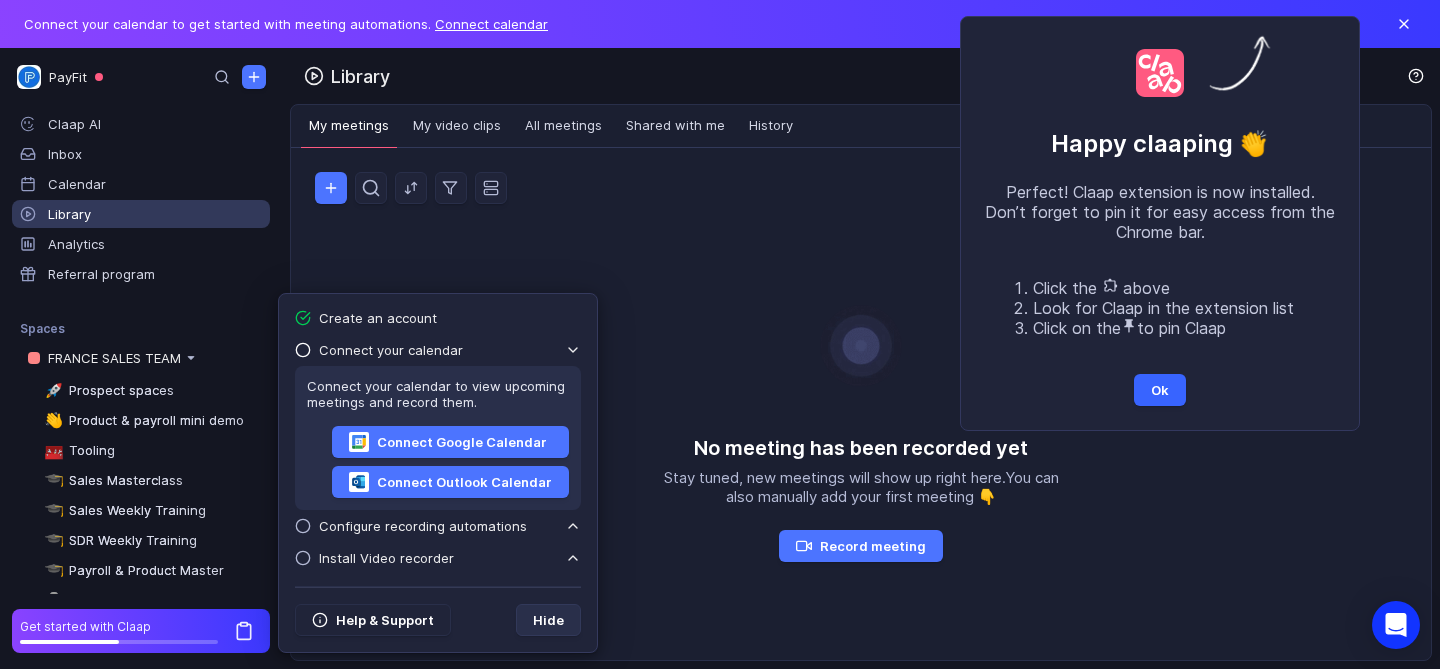 click on "Ok" at bounding box center (1160, 390) 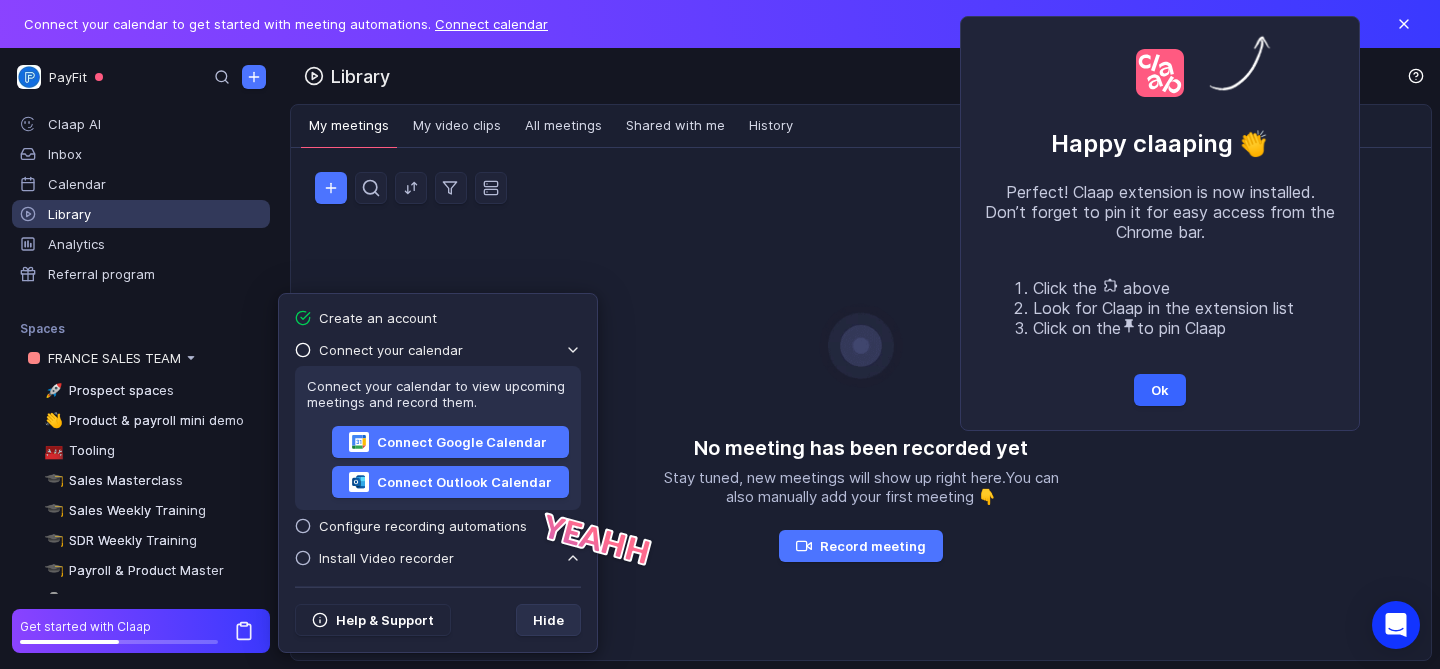 scroll, scrollTop: 0, scrollLeft: 0, axis: both 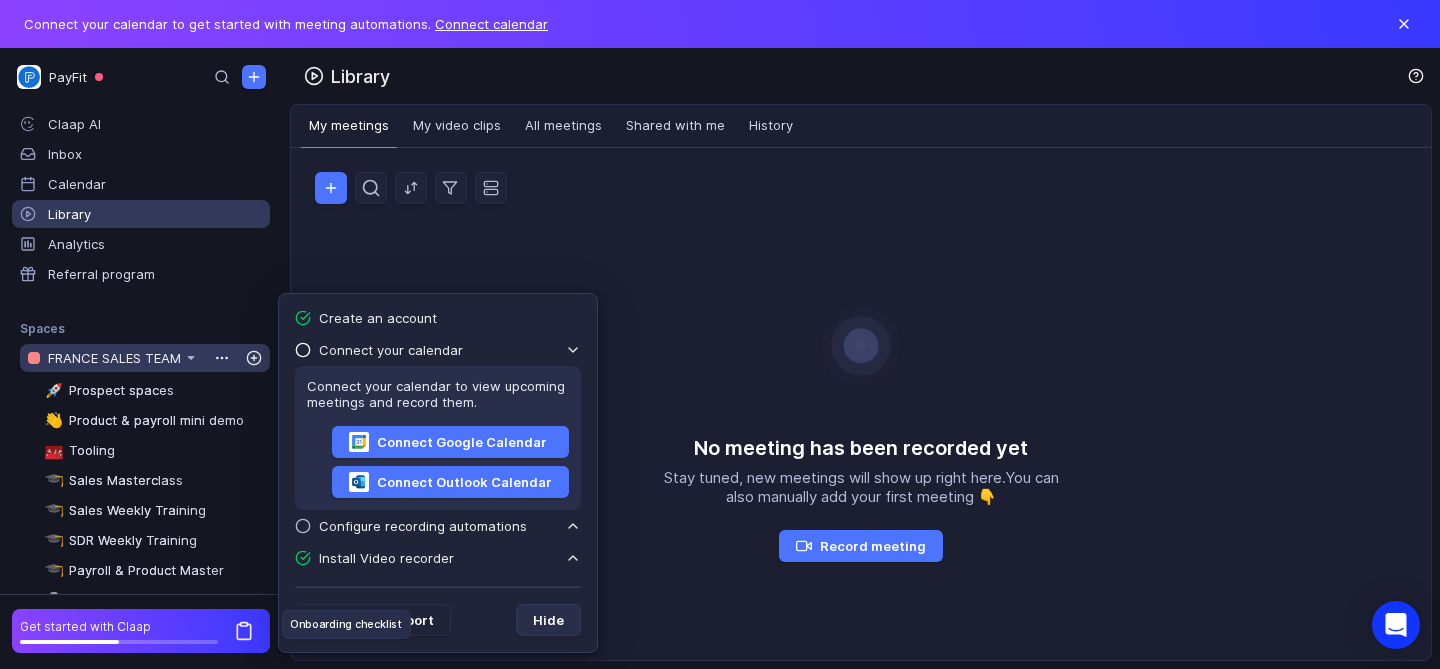 click at bounding box center [191, 358] 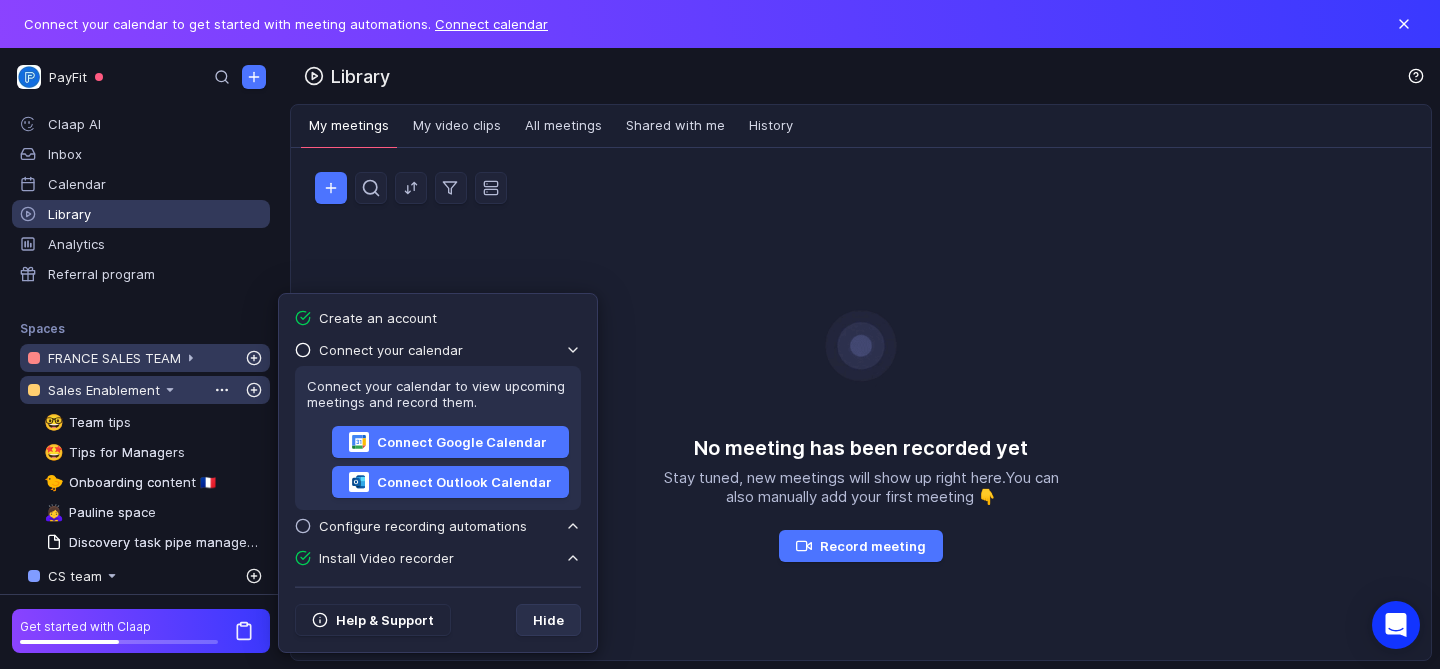 click at bounding box center [191, 358] 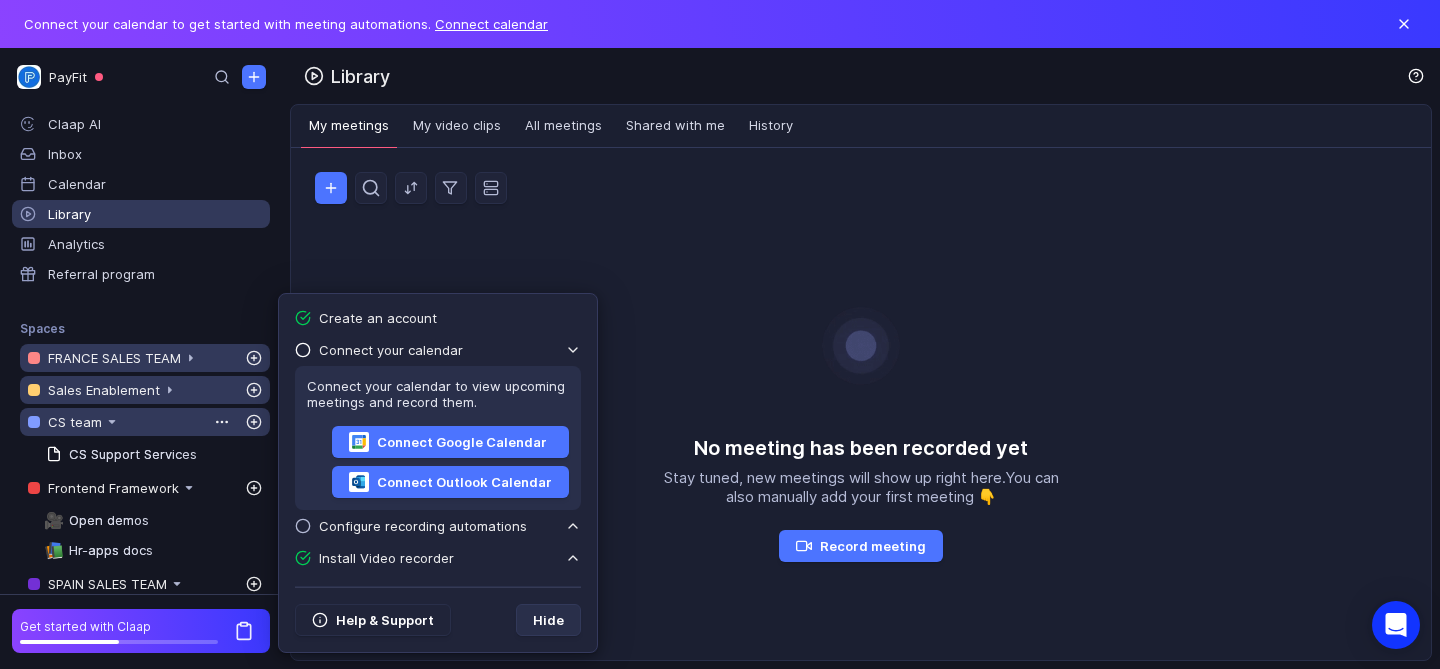 click at bounding box center (191, 358) 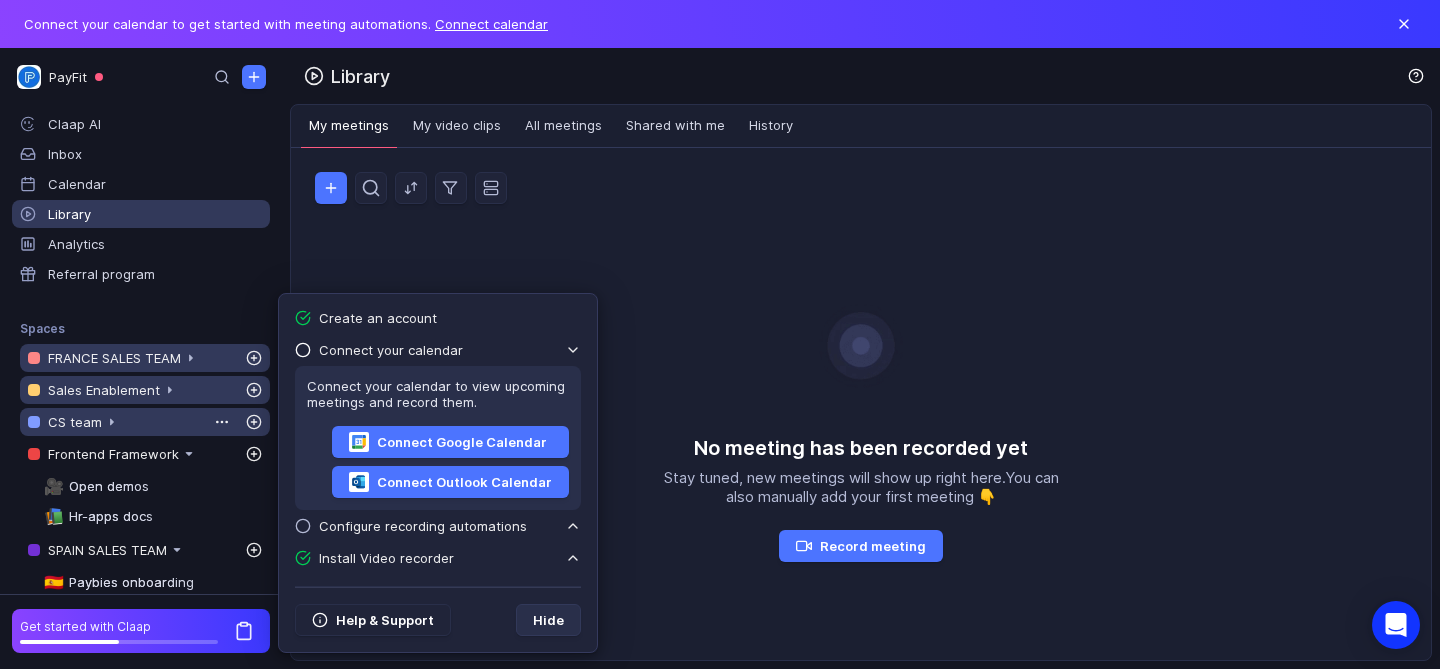 click at bounding box center (191, 358) 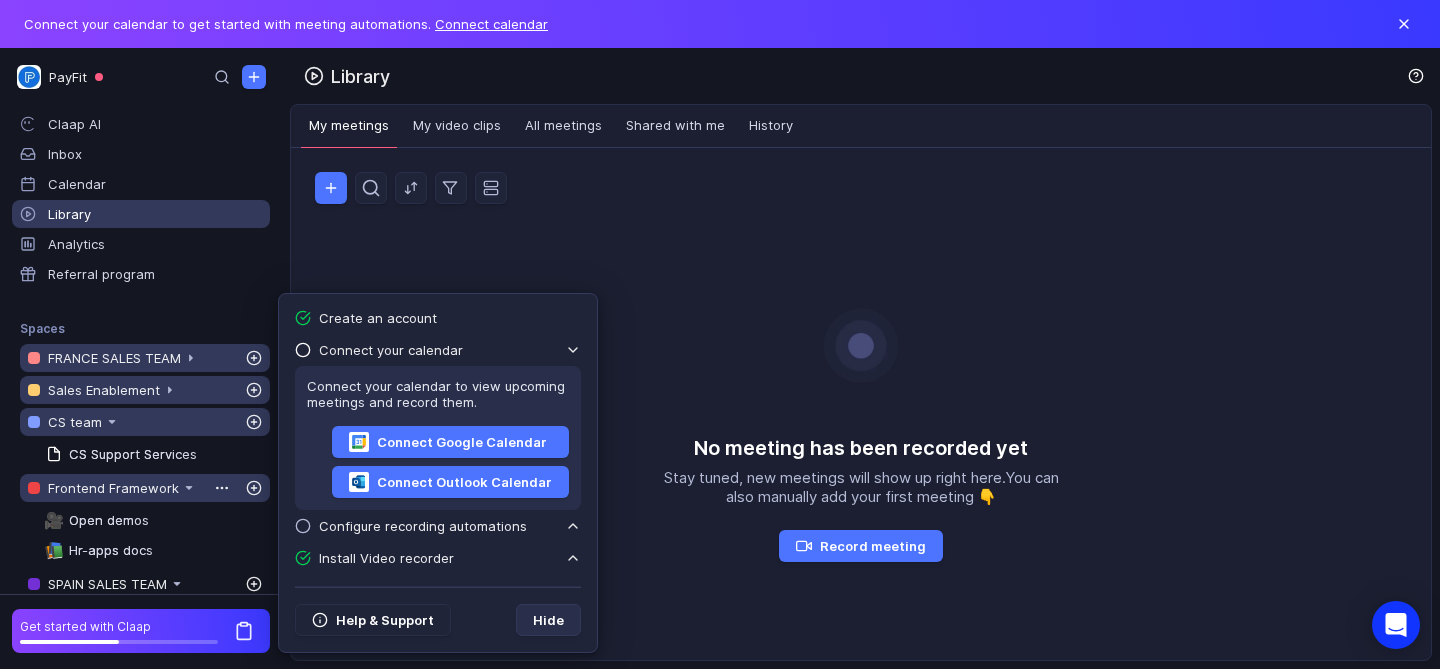 click at bounding box center [191, 358] 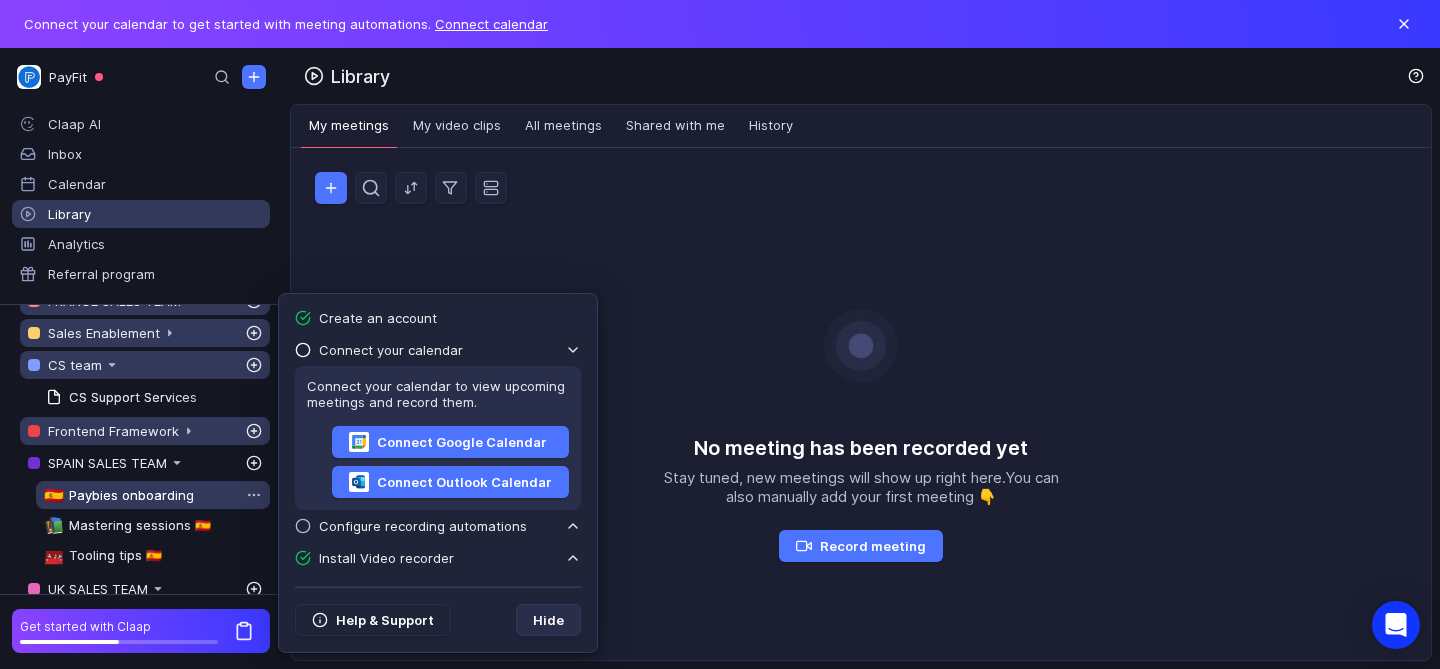 scroll, scrollTop: 57, scrollLeft: 0, axis: vertical 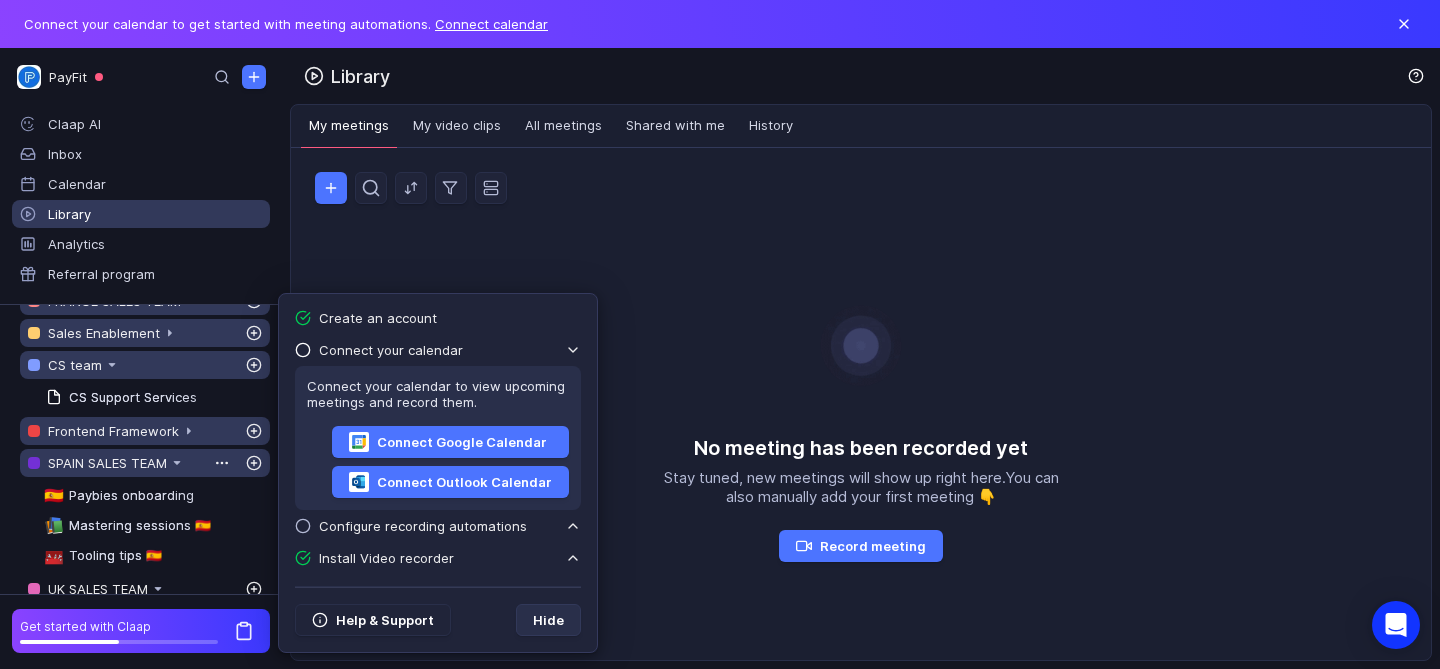 click at bounding box center [191, 301] 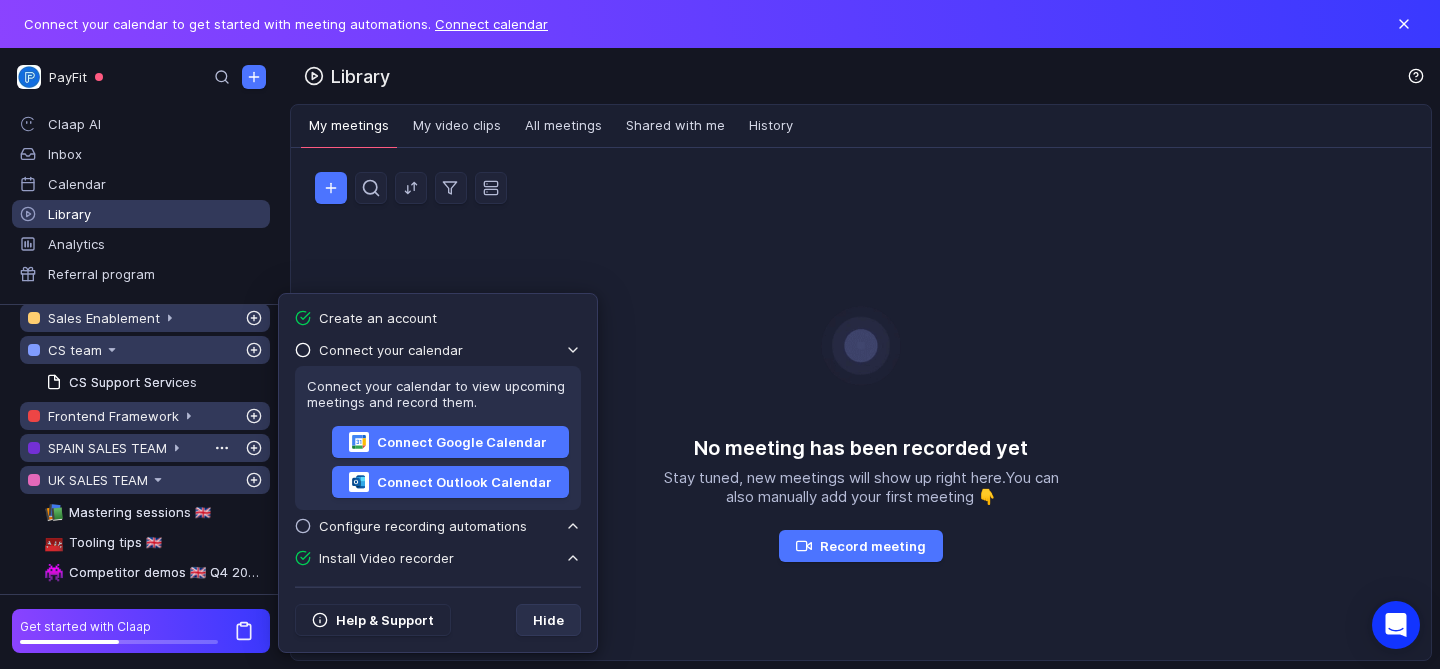 scroll, scrollTop: 73, scrollLeft: 0, axis: vertical 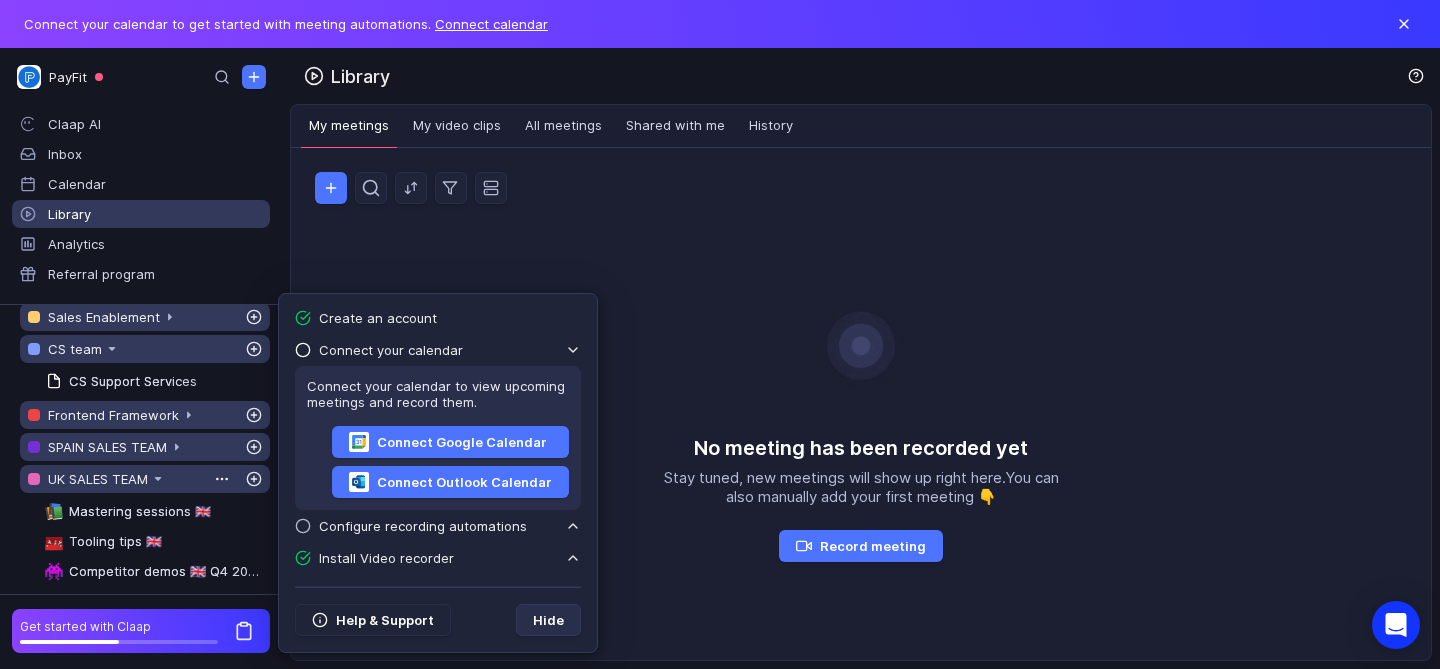 click at bounding box center [191, 285] 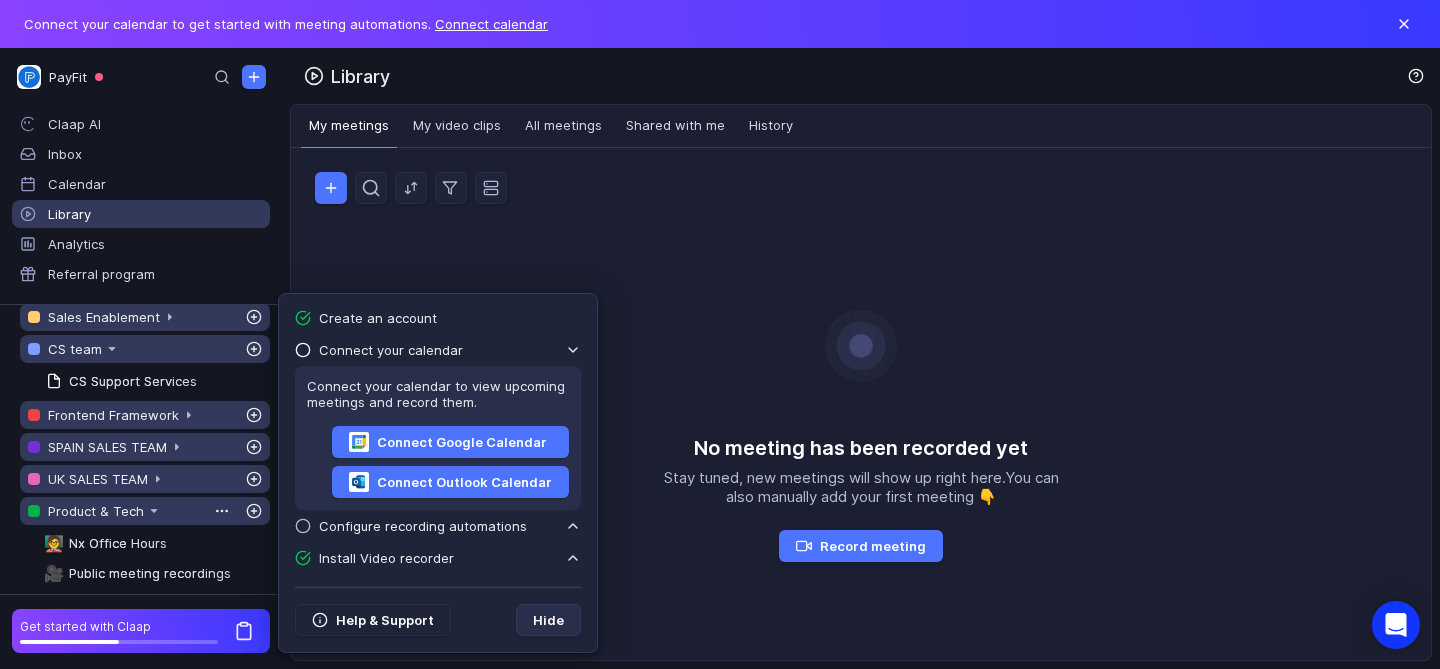 click at bounding box center (191, 285) 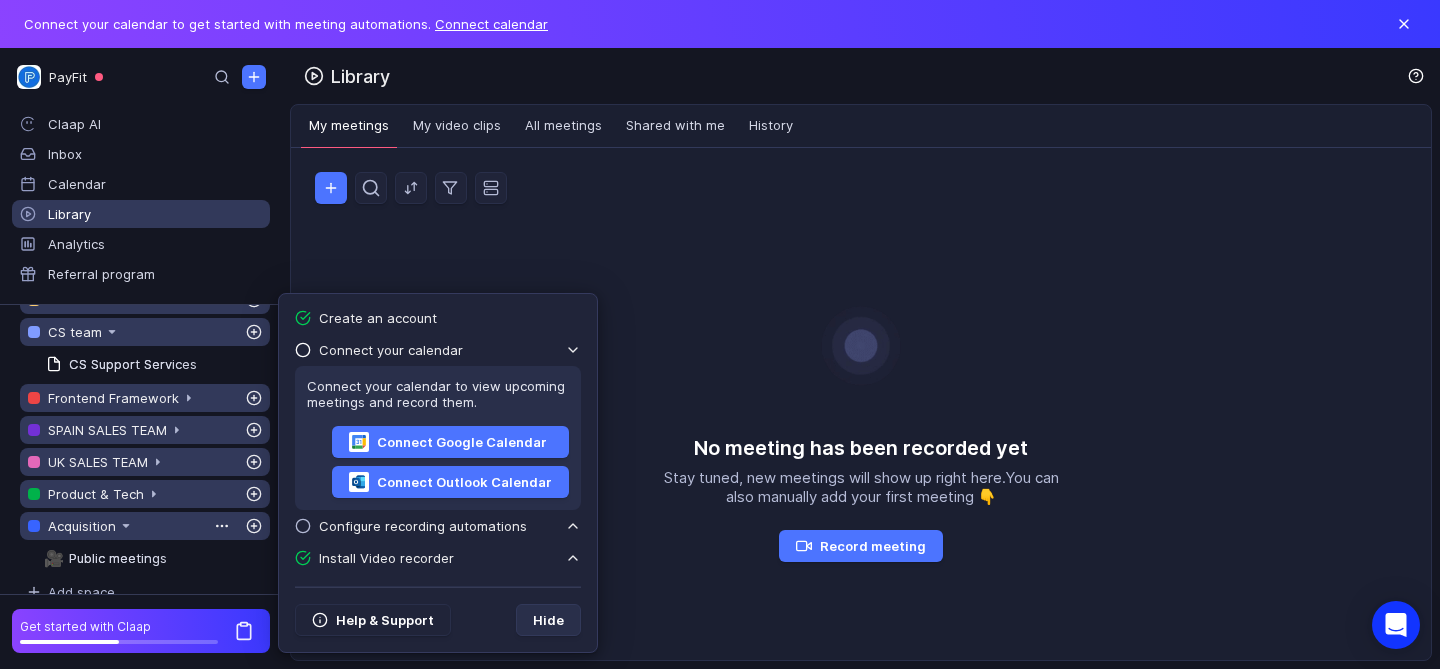 click on "Acquisition" at bounding box center (139, 268) 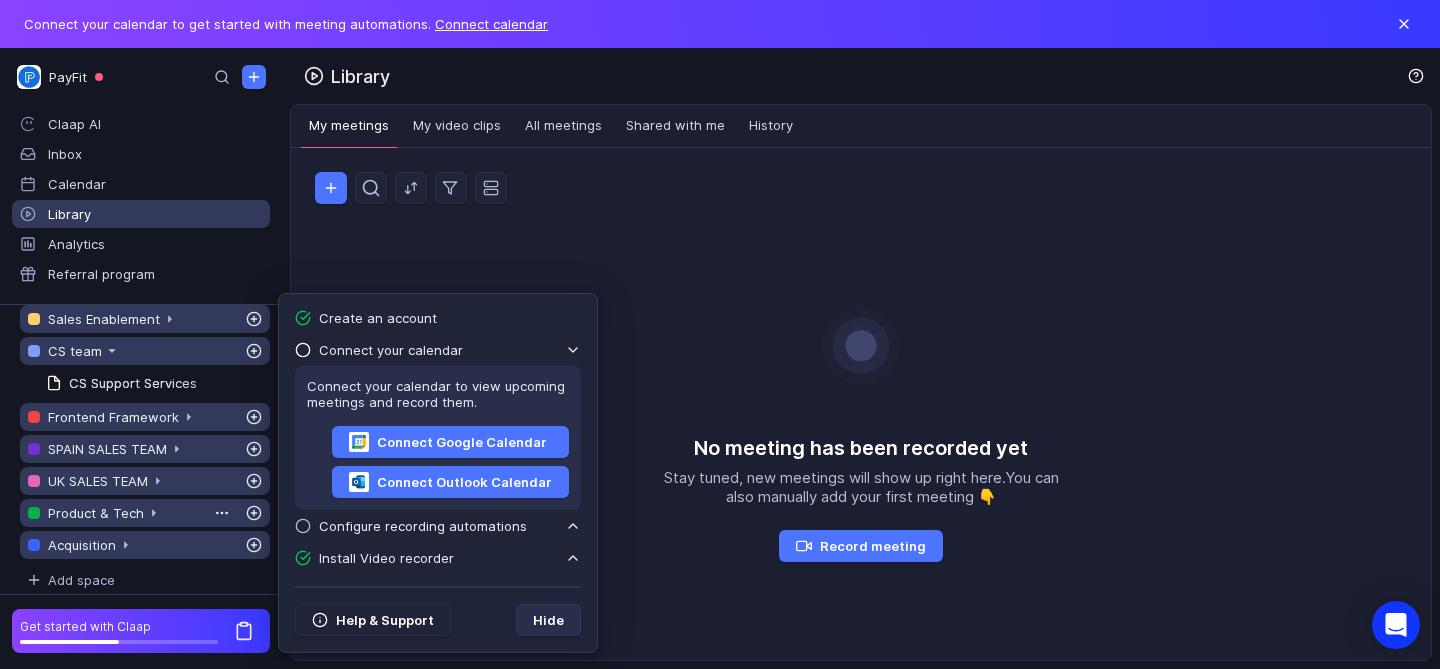scroll, scrollTop: 67, scrollLeft: 0, axis: vertical 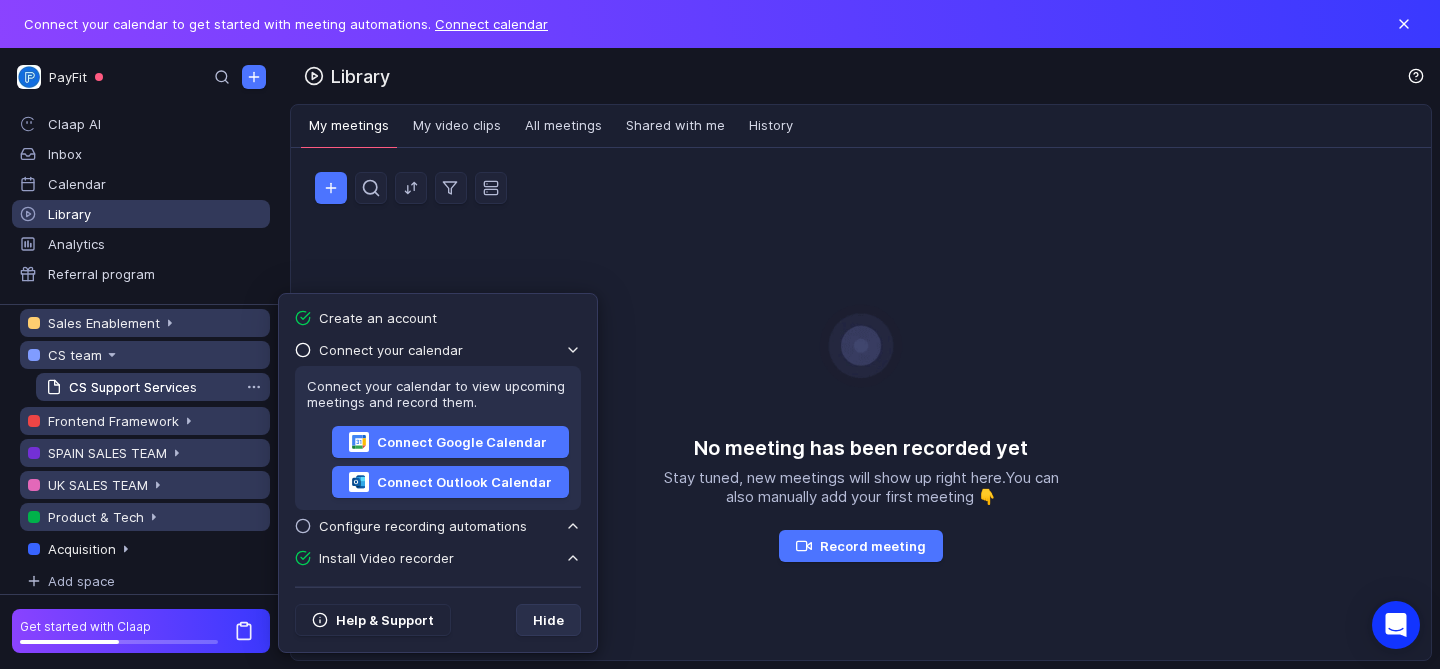 click on "CS Support Services" at bounding box center [133, 387] 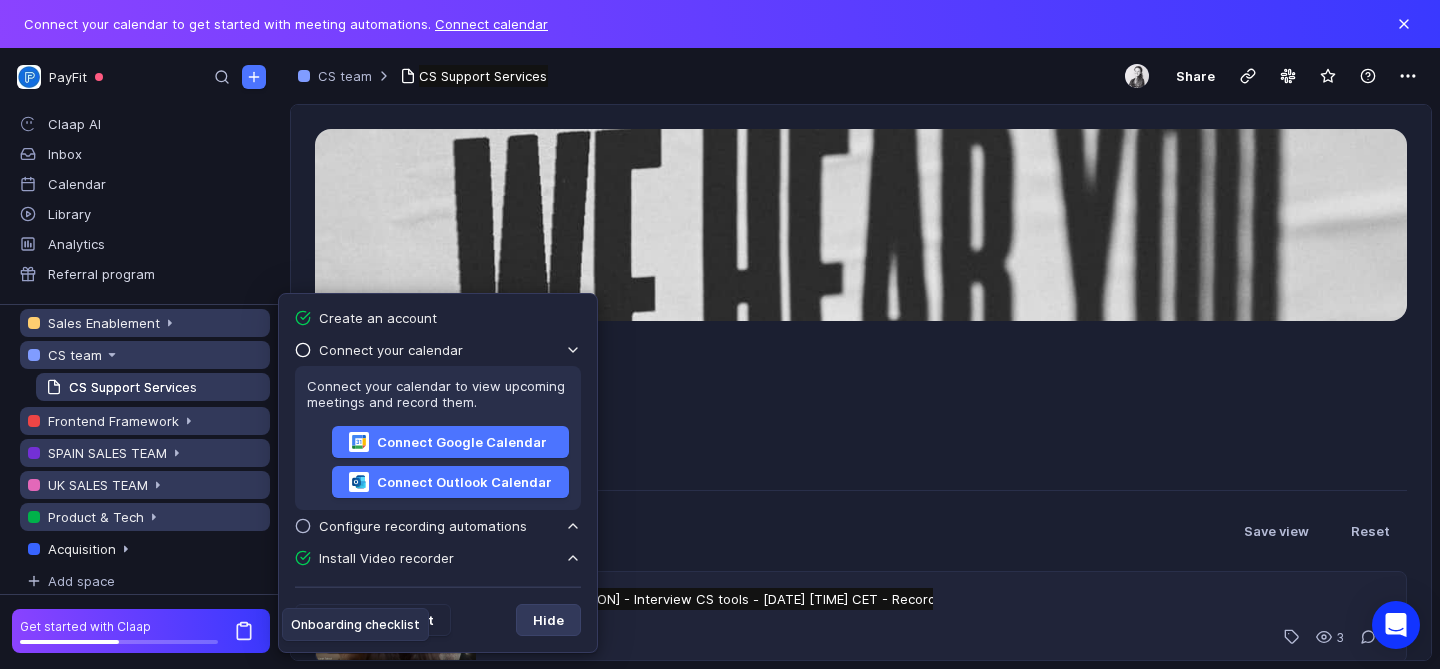 click on "Hide" at bounding box center [548, 620] 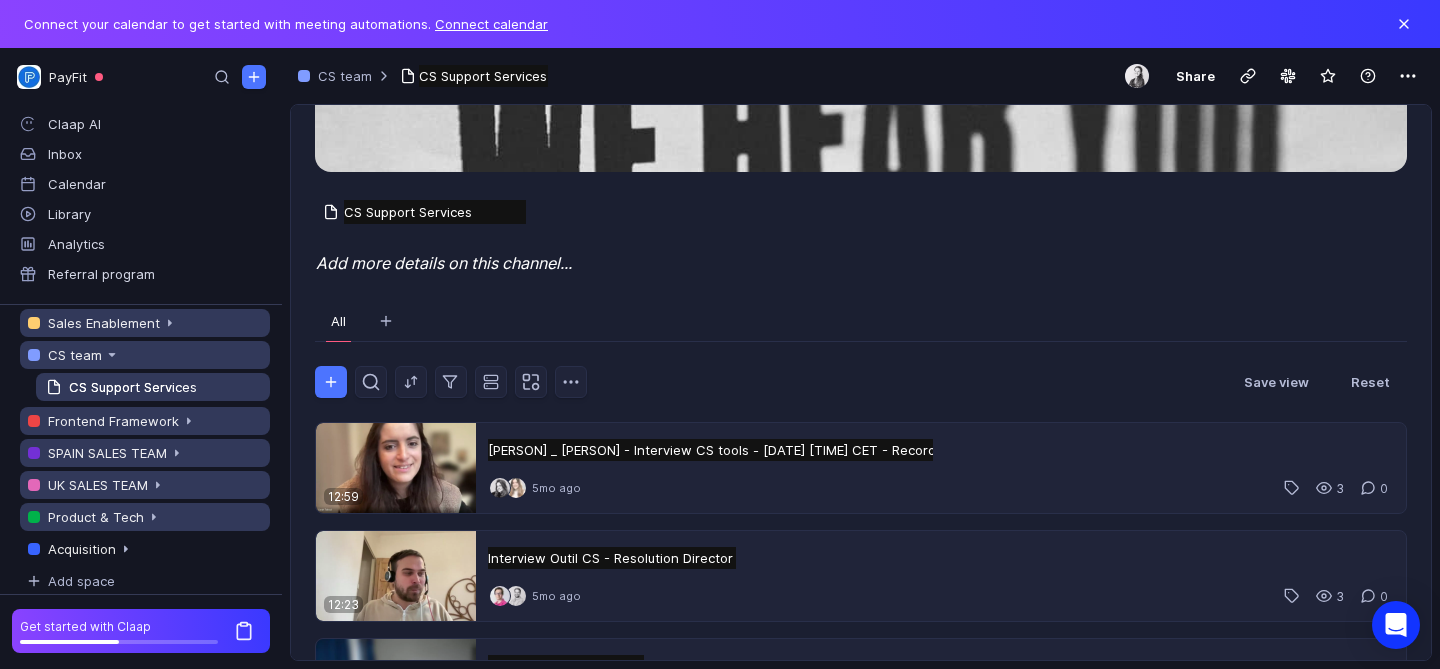 scroll, scrollTop: 169, scrollLeft: 0, axis: vertical 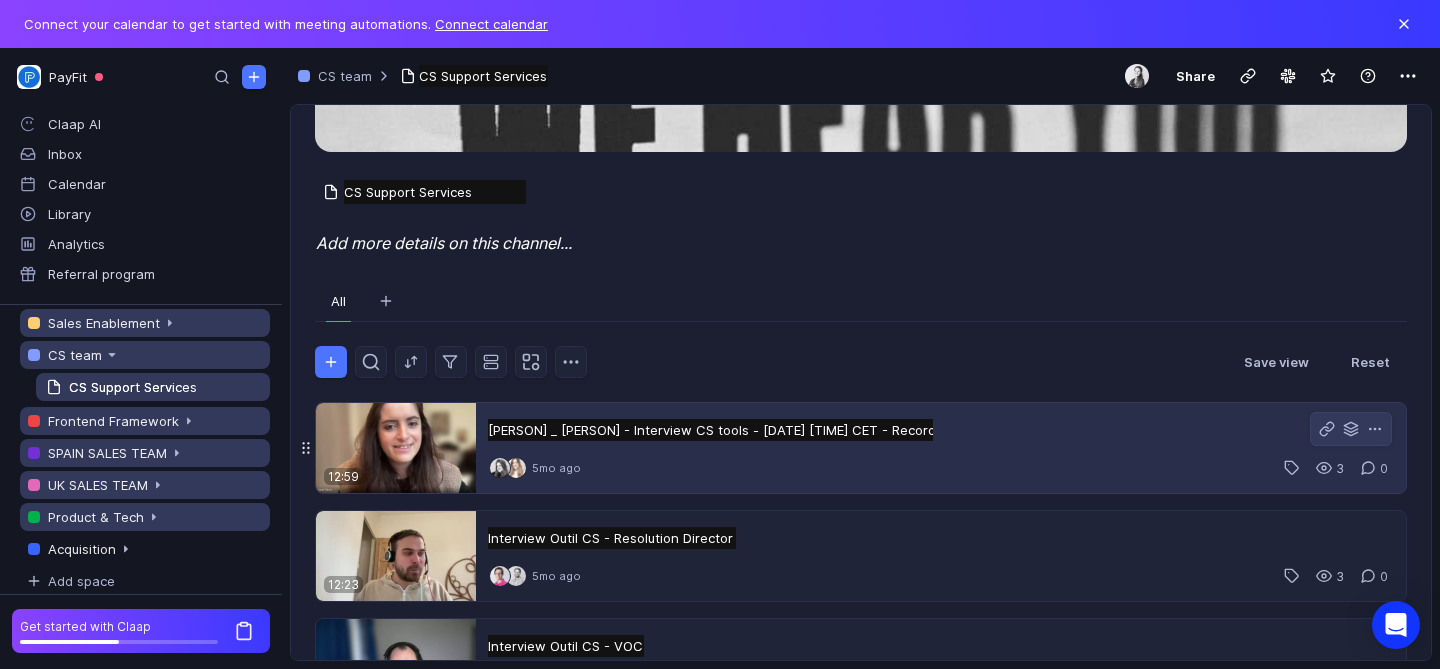 click on "5mo ago 3 0" at bounding box center [941, 468] 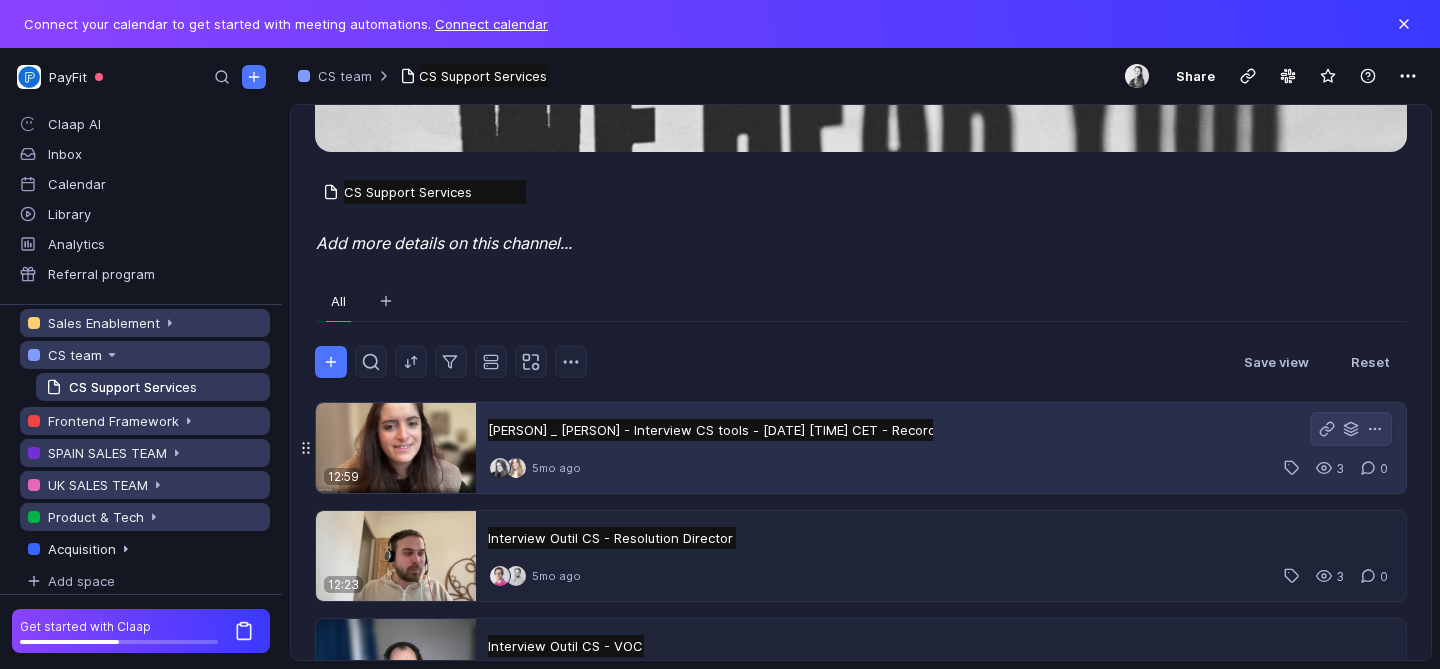 click on "PayFit Claap AI Inbox Calendar Library Analytics Referral program Spaces FRANCE SALES TEAM 🚀 Prospect spaces 👋 Product & payroll mini demo 🧰 Tooling 🎓 Sales Masterclass 🎓 Sales Weekly Training 🎓 SDR Weekly Training 🎓 Payroll & Product Master 🎙️ Marketing product videos 💎 Product news PMM x Sales ⭐ Enablement Morning Sales Enablement 🤓 Team tips 🤩 Tips for Managers 🐤 Onboarding content 🇫🇷 🙇‍♀️ [PERSON] space Discovery task pipe management CS team CS Support Services Frontend Framework 🎥 Open demos 📚 Hr-apps docs SPAIN SALES TEAM 🇪🇸 Paybies onboarding 📚 Mastering sessions 🇪🇸 🧰 Tooling tips 🇪🇸 UK SALES TEAM 📚 Mastering sessions 🇬🇧 🧰 Tooling tips 🇬🇧 👾 Competitor demos 🇬🇧 Q4 2024 Product & Tech 🧑‍🏫 Nx Office Hours 🎥 Public meeting recordings Acquisition 🎥 Public meetings Add space Get started with Claap CS team CS Support Services CS Support Services Untitled Share CS Support Services All 3" at bounding box center (720, 358) 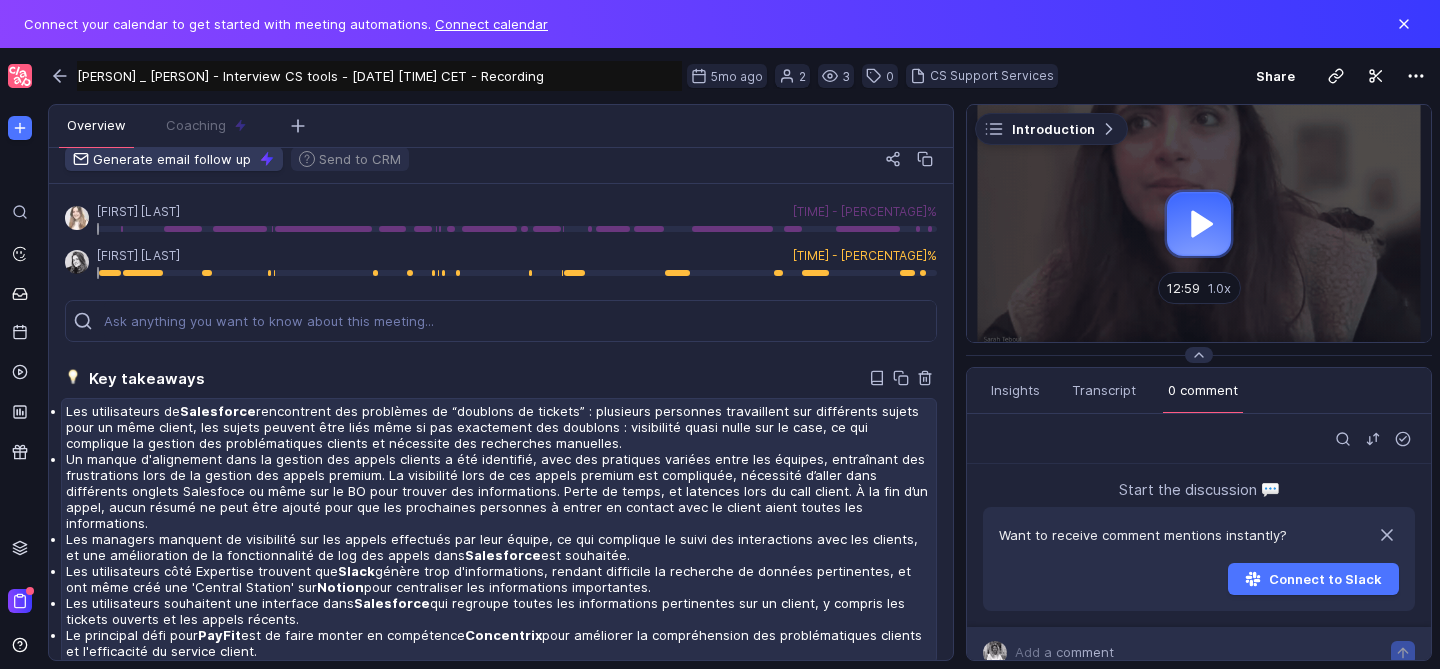scroll, scrollTop: 104, scrollLeft: 0, axis: vertical 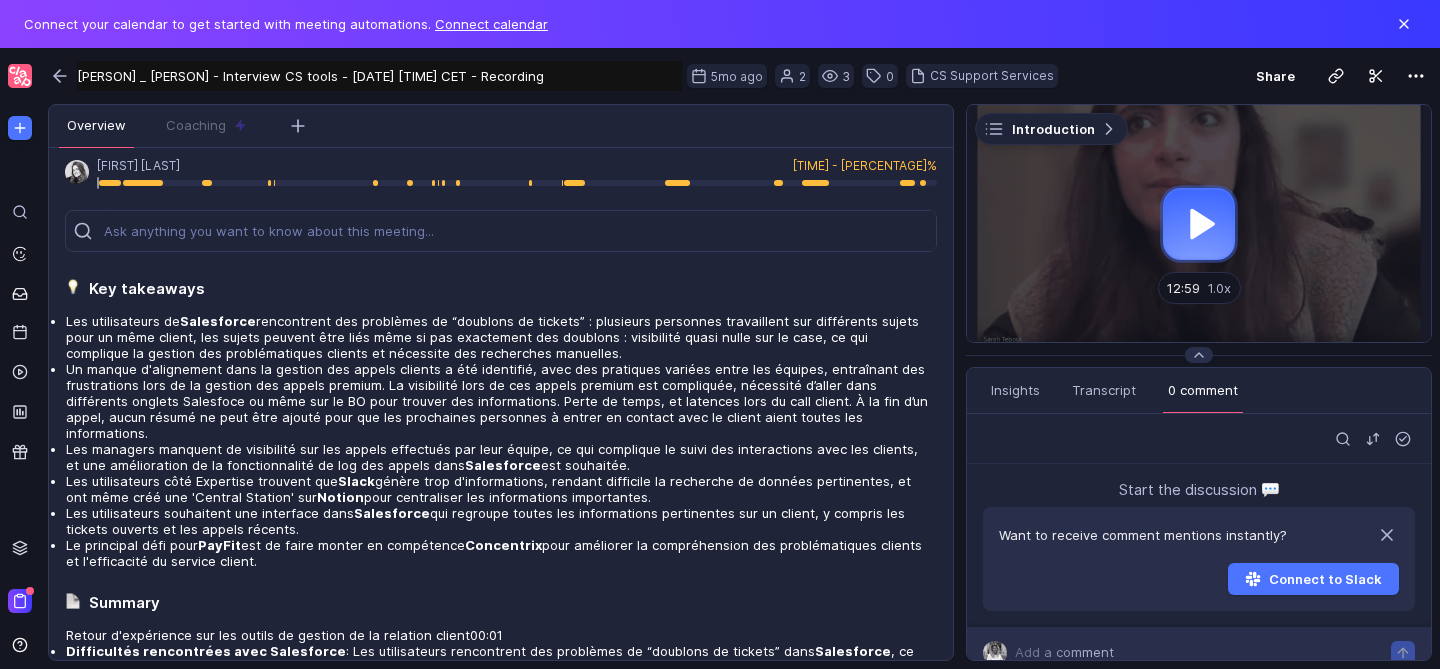 click at bounding box center [1199, 223] 